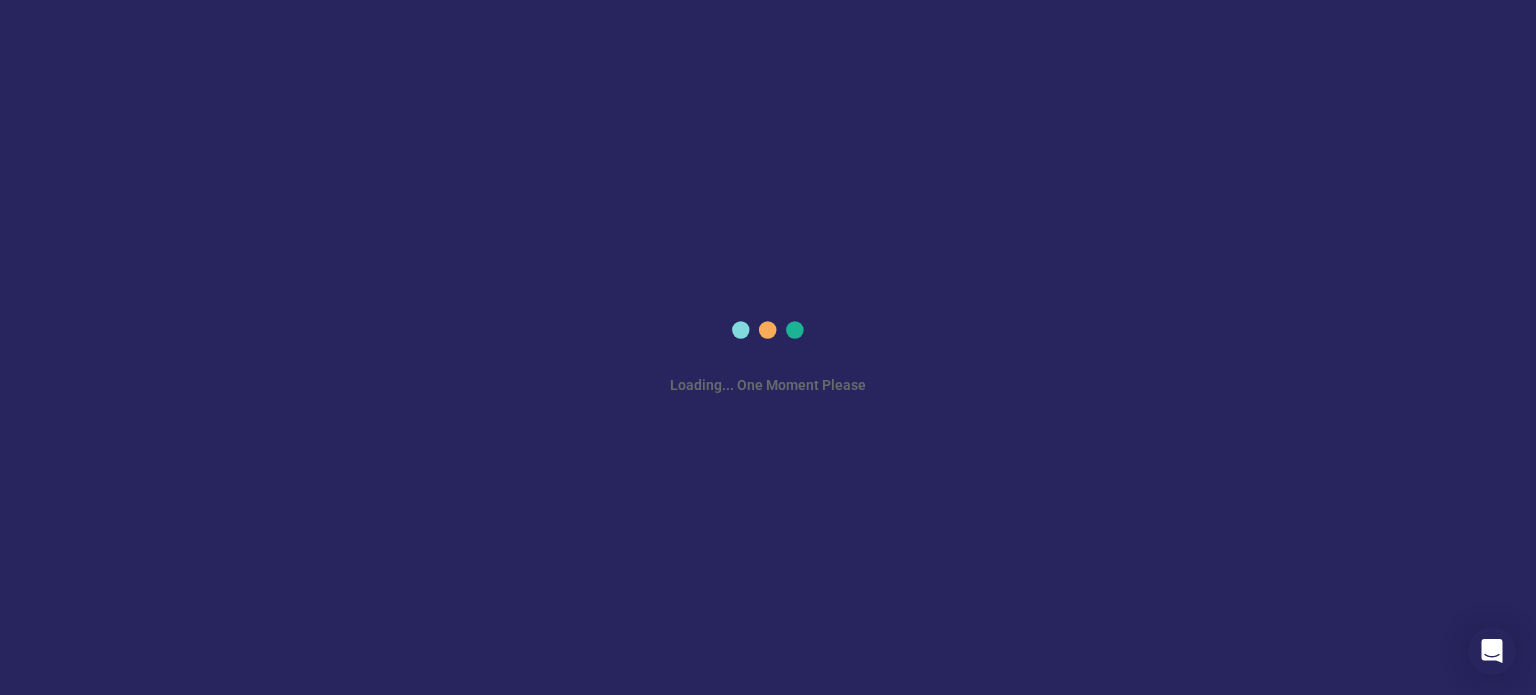 scroll, scrollTop: 0, scrollLeft: 0, axis: both 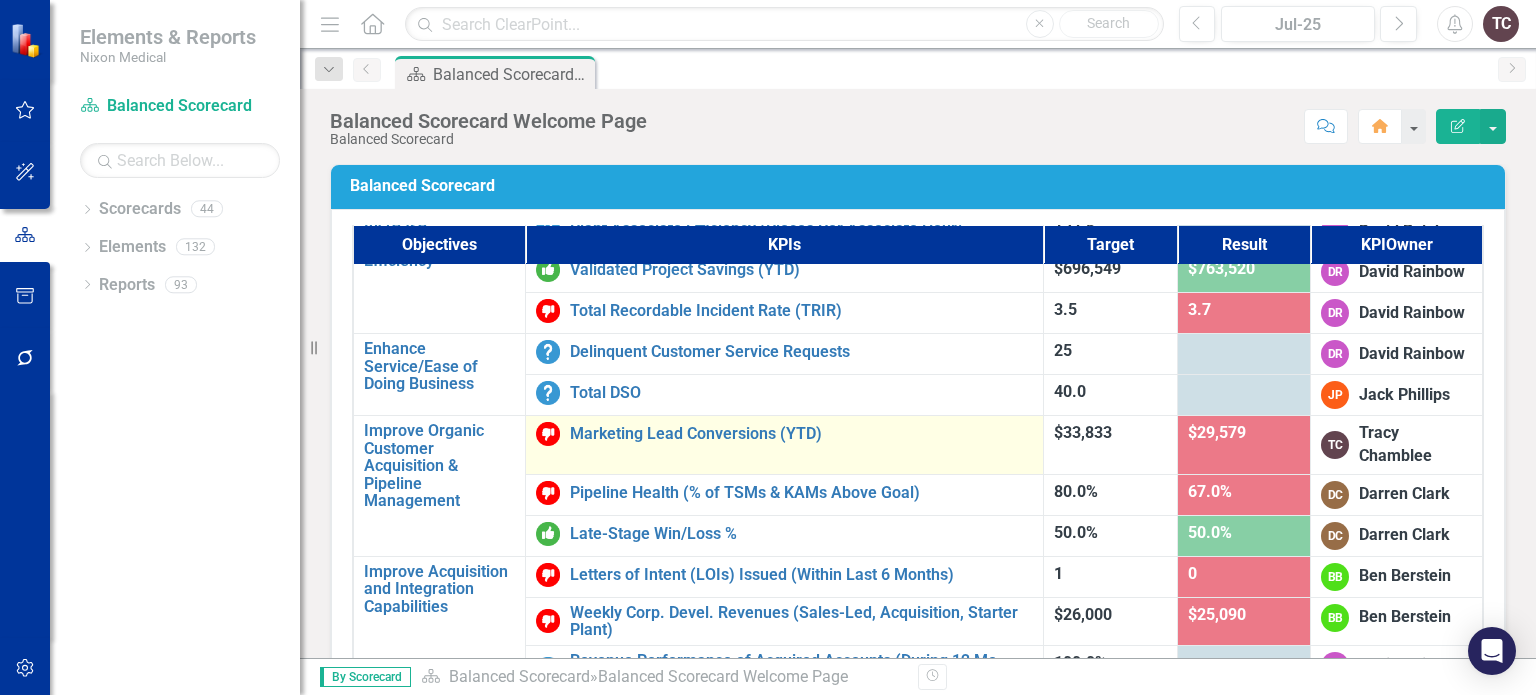 click on "Marketing Lead Conversions (YTD)" at bounding box center (784, 434) 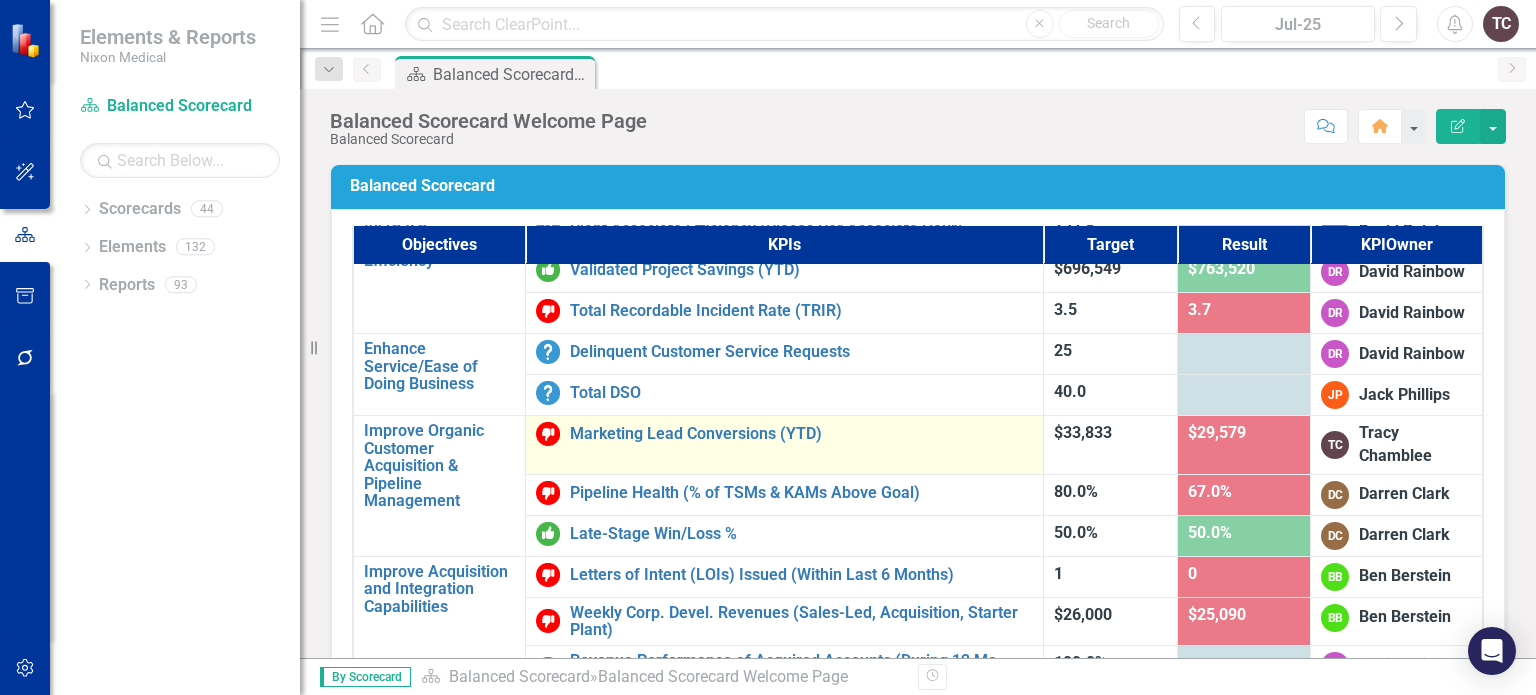 click on "Marketing Lead Conversions (YTD)" at bounding box center (784, 434) 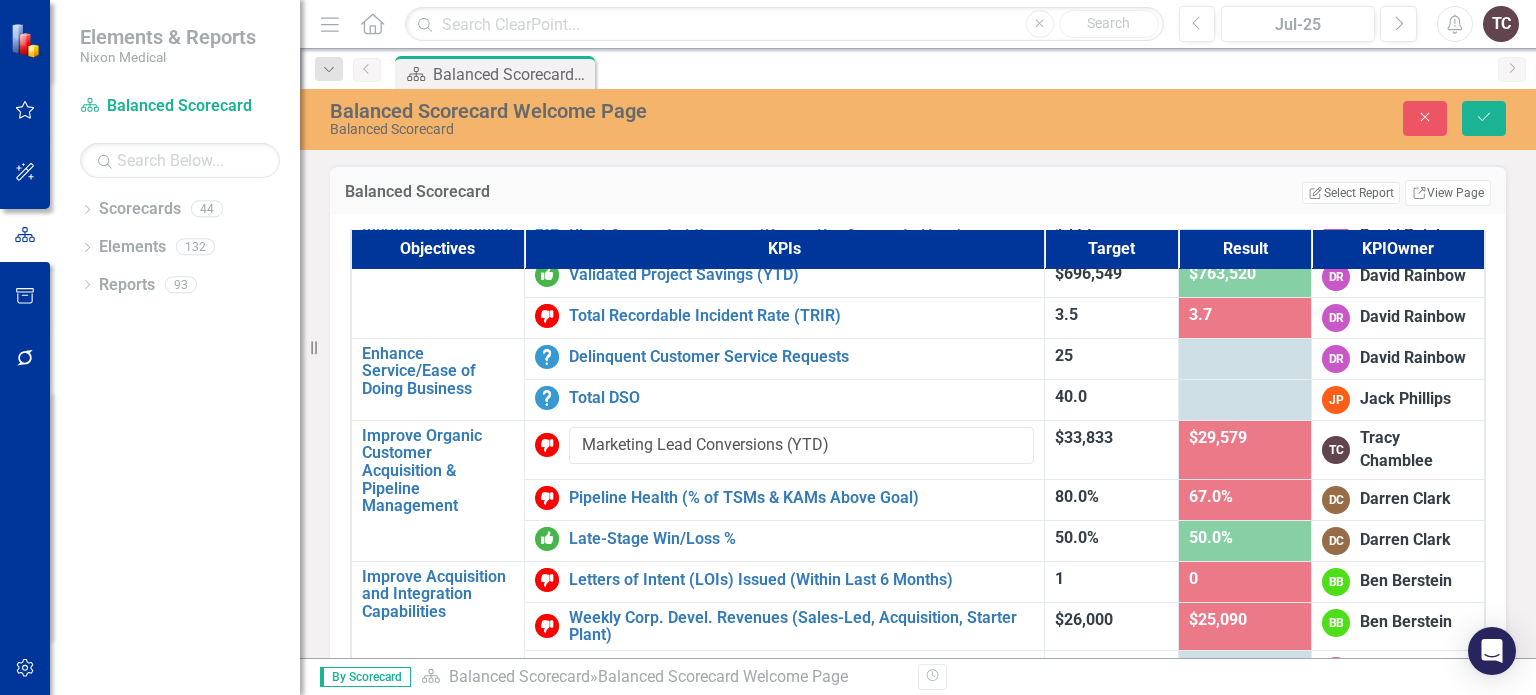 click on "Objectives KPIs Target Result KPI  Owner Financial Increase Revenue Edit Edit Objective Link Open Element YTD Total Revenue Edit Edit KPI Link Open Element 100.0% [INITIALS] [FIRST] [LAST] Decrease Operating Costs Edit Edit Objective Link Open Element YTD EBITDA (% of Budget) Edit Edit KPI Link Open Element 100.0% [INITIALS] [FIRST] [LAST] Improve Debt Capacity Edit Edit Objective Link Open Element Total Funds Available to Borrow (Funded Debt to EBITDA) Edit Edit KPI Link Open Element 4.5 [INITIALS] [FIRST] [LAST] Customer Increase Organic Sales in Existing Markets Edit Edit Objective Link Open Element Weekly Installed New Account Sales (YTD) Edit Edit KPI Link Open Element $[NUMBER] $[NUMBER] [INITIALS] [FIRST] [LAST] Weekly Installed Key Account Sales (YTD & Major TBD) Edit Edit KPI Link Open Element $[NUMBER] $[NUMBER] [INITIALS] [FIRST] [LAST] Weekly Existing Account Recurring Revenues (4-Week Average) Edit Edit KPI Link Open Element $[NUMBER] [INITIALS] [FIRST] [LAST] Expand to Additional Geographic Markets Edit Edit Objective Link Open Element Edit Edit KPI Link" at bounding box center [918, 517] 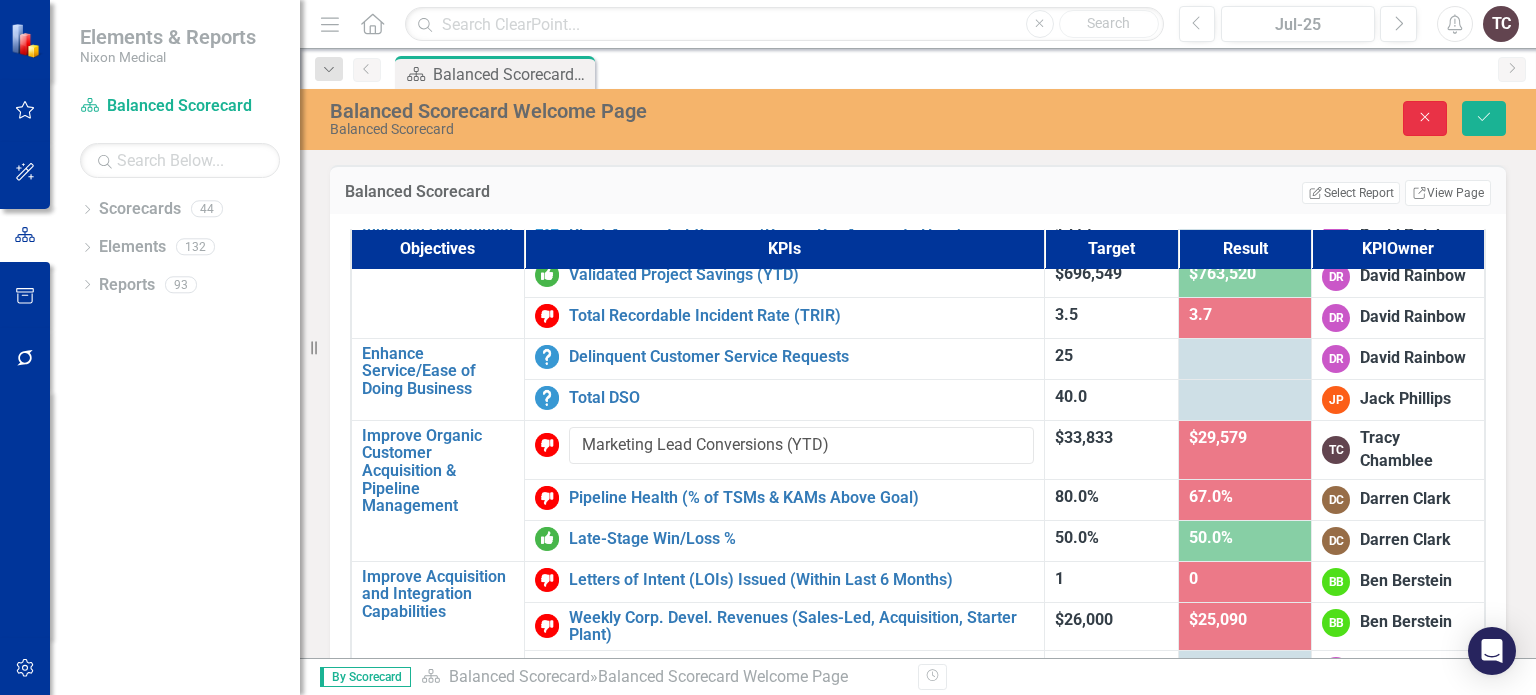 click on "Close" at bounding box center [1425, 118] 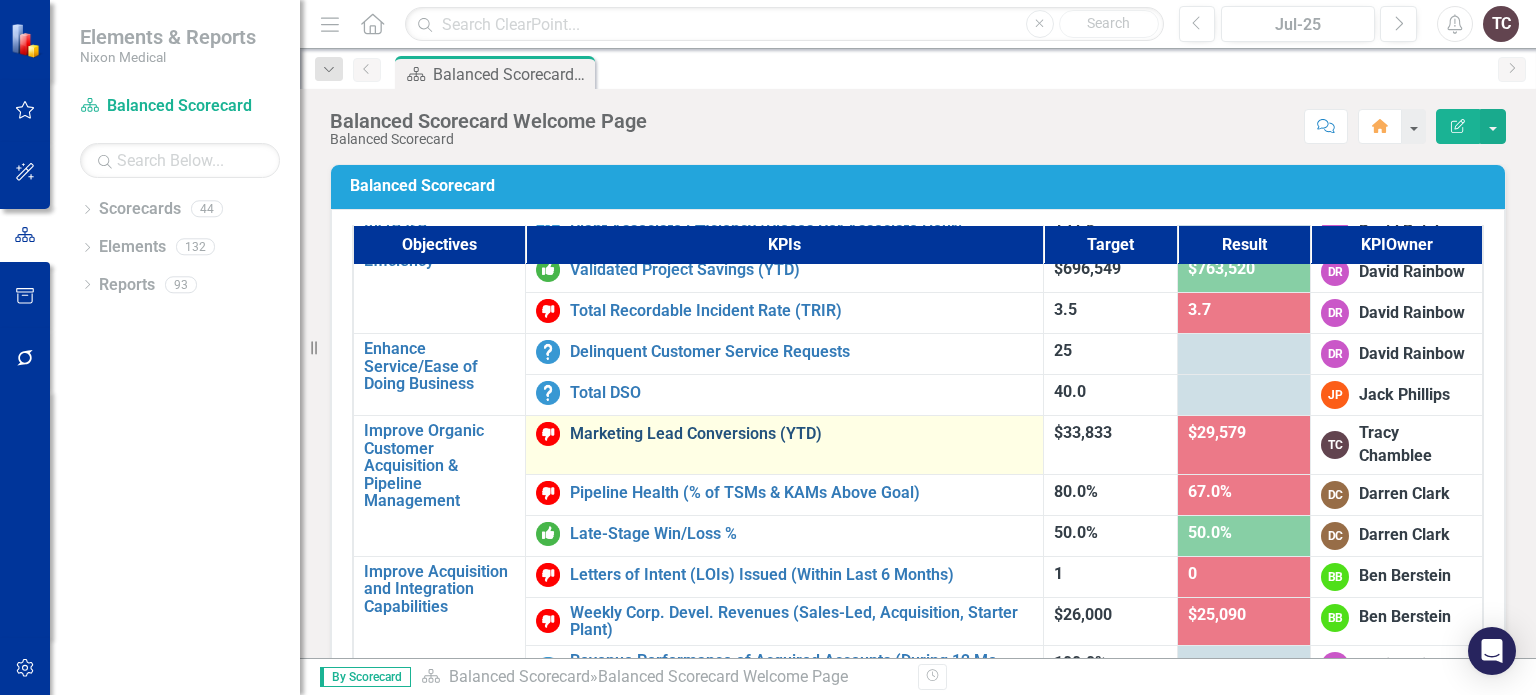 click on "Marketing Lead Conversions (YTD)" at bounding box center [801, 434] 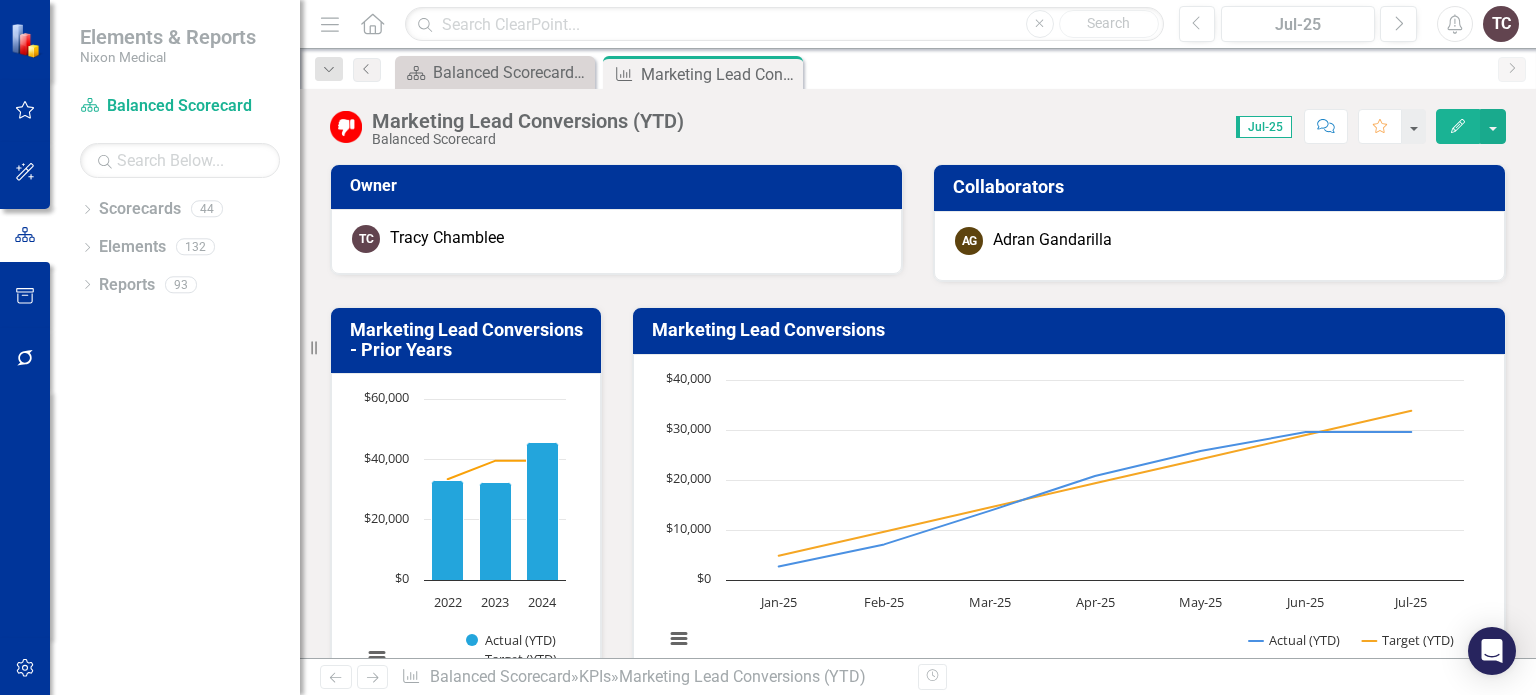 click at bounding box center [27, 40] 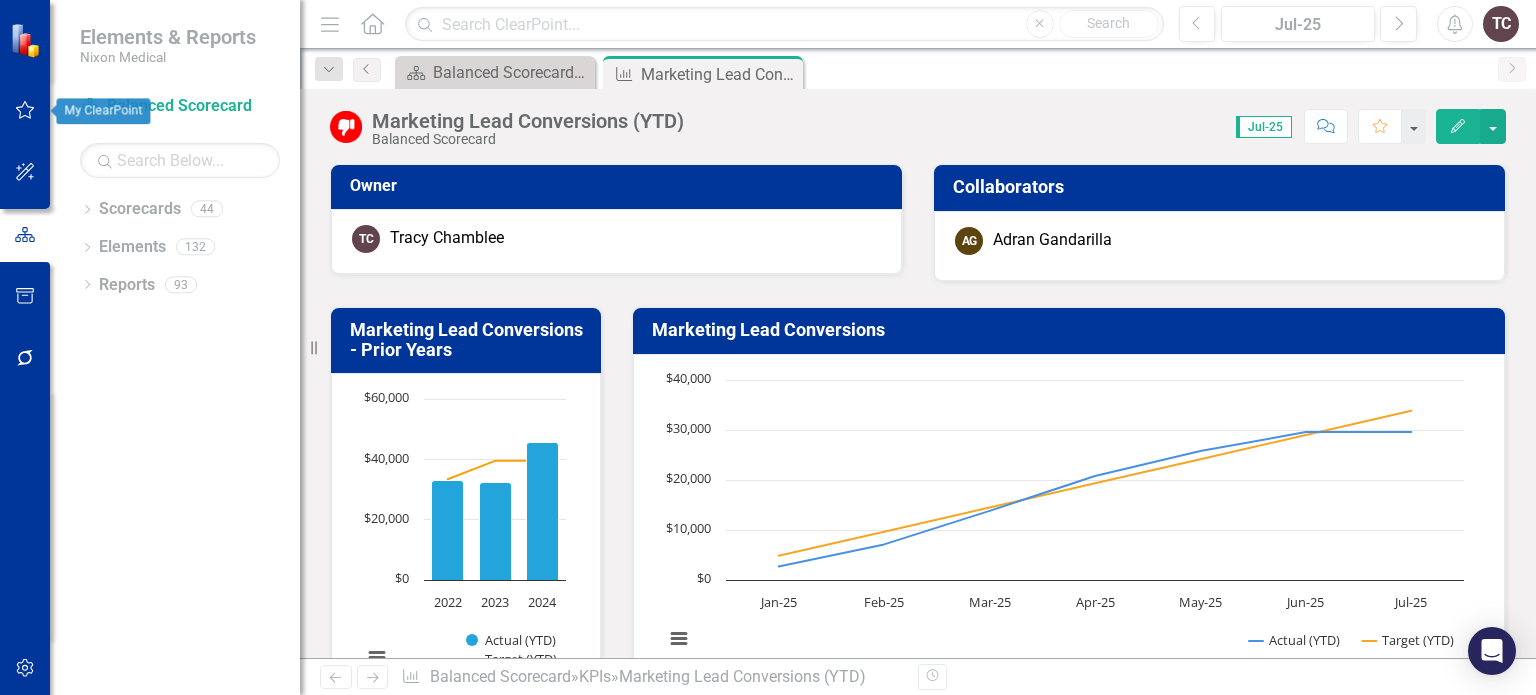 click 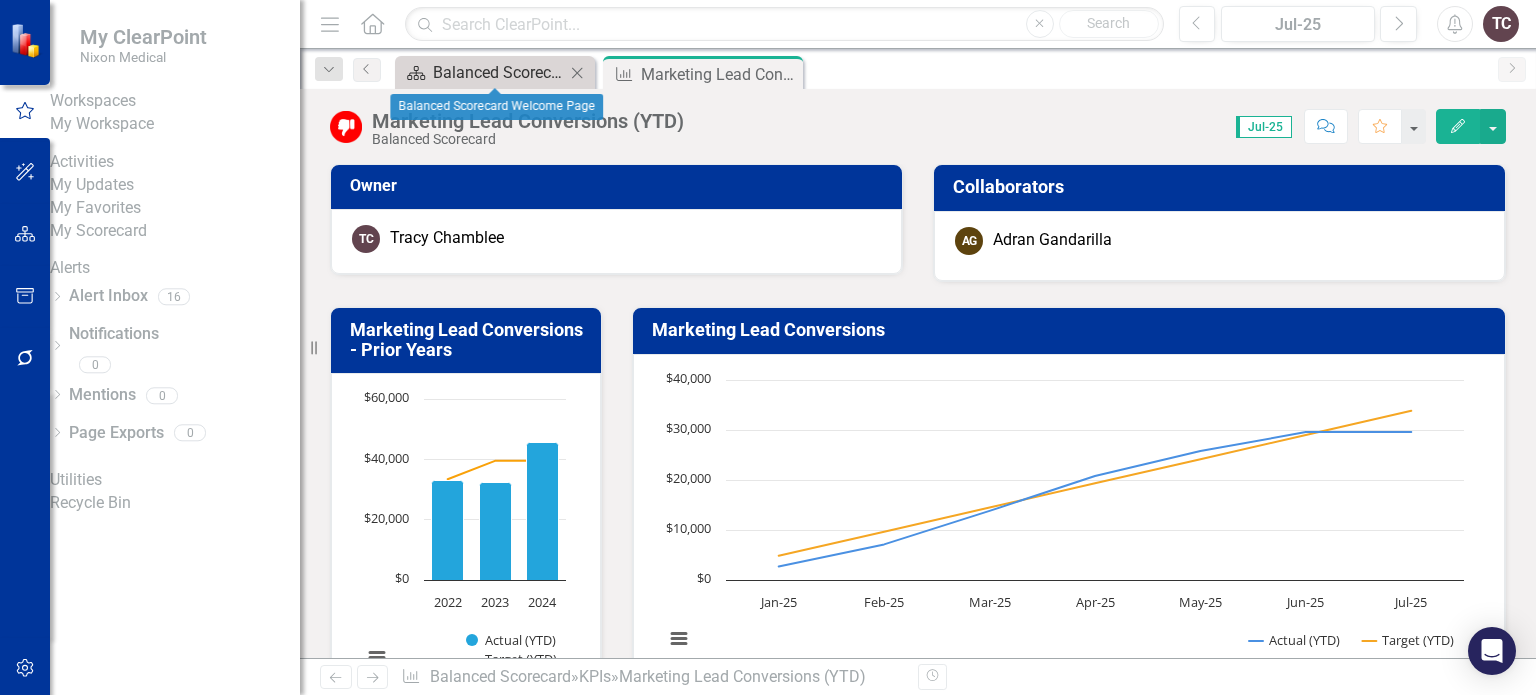 click on "Balanced Scorecard Welcome Page" at bounding box center [499, 72] 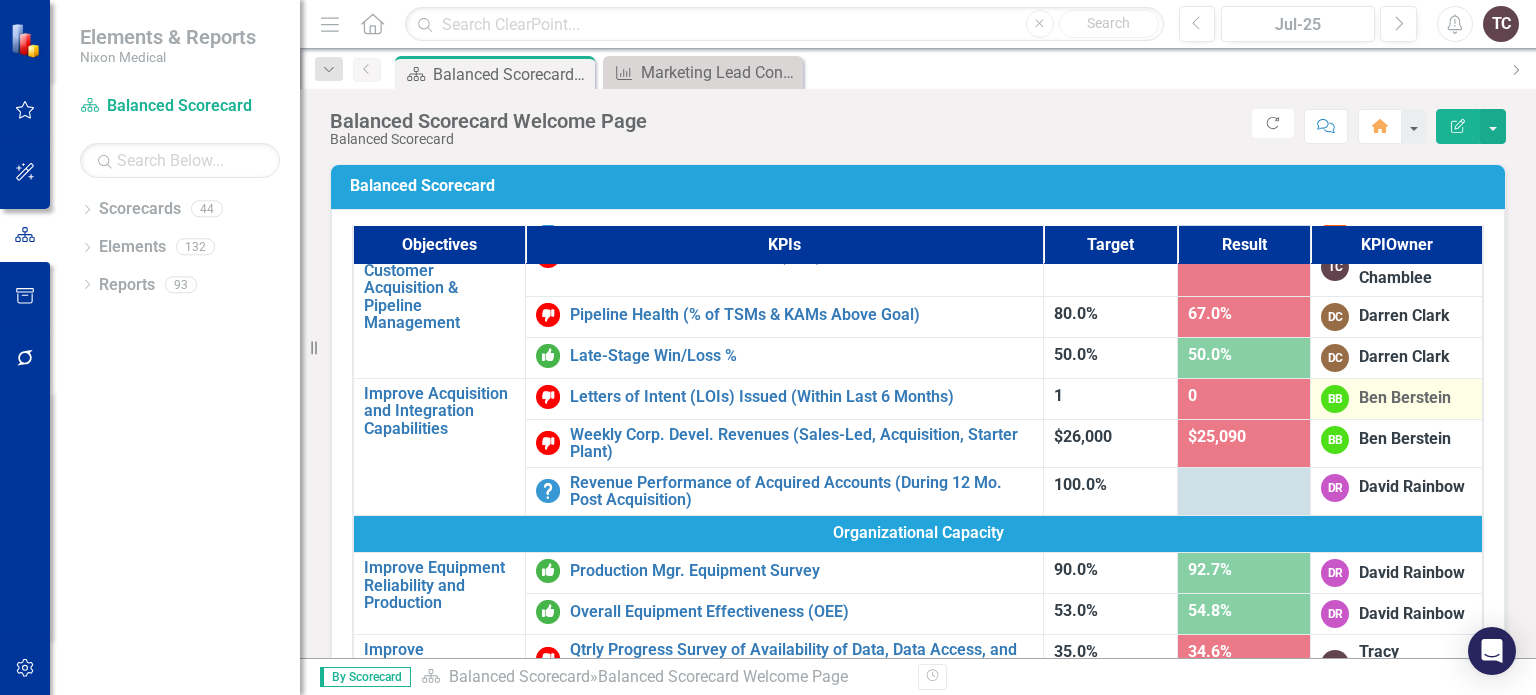 scroll, scrollTop: 900, scrollLeft: 0, axis: vertical 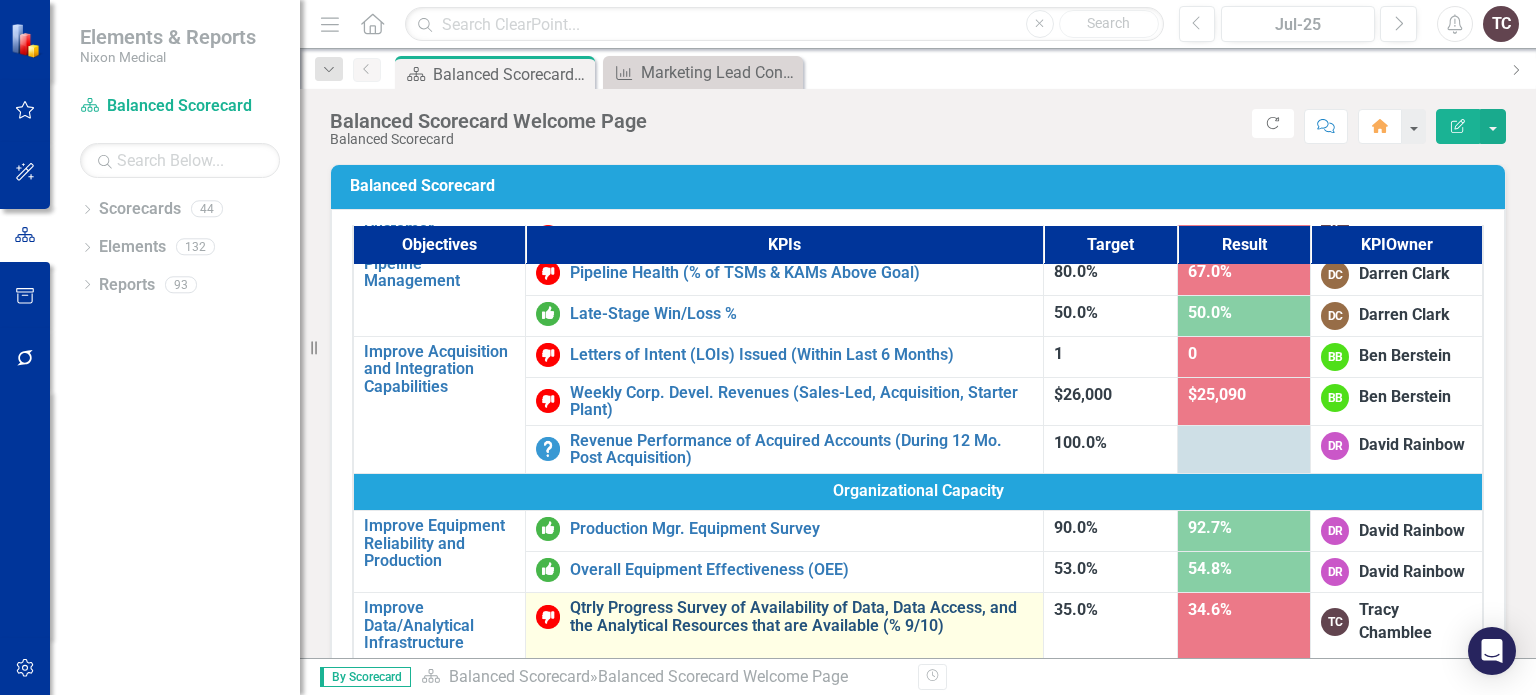 click on "Qtrly Progress Survey of Availability of Data, Data Access, and the Analytical Resources that are Available (% 9/10)" at bounding box center [801, 616] 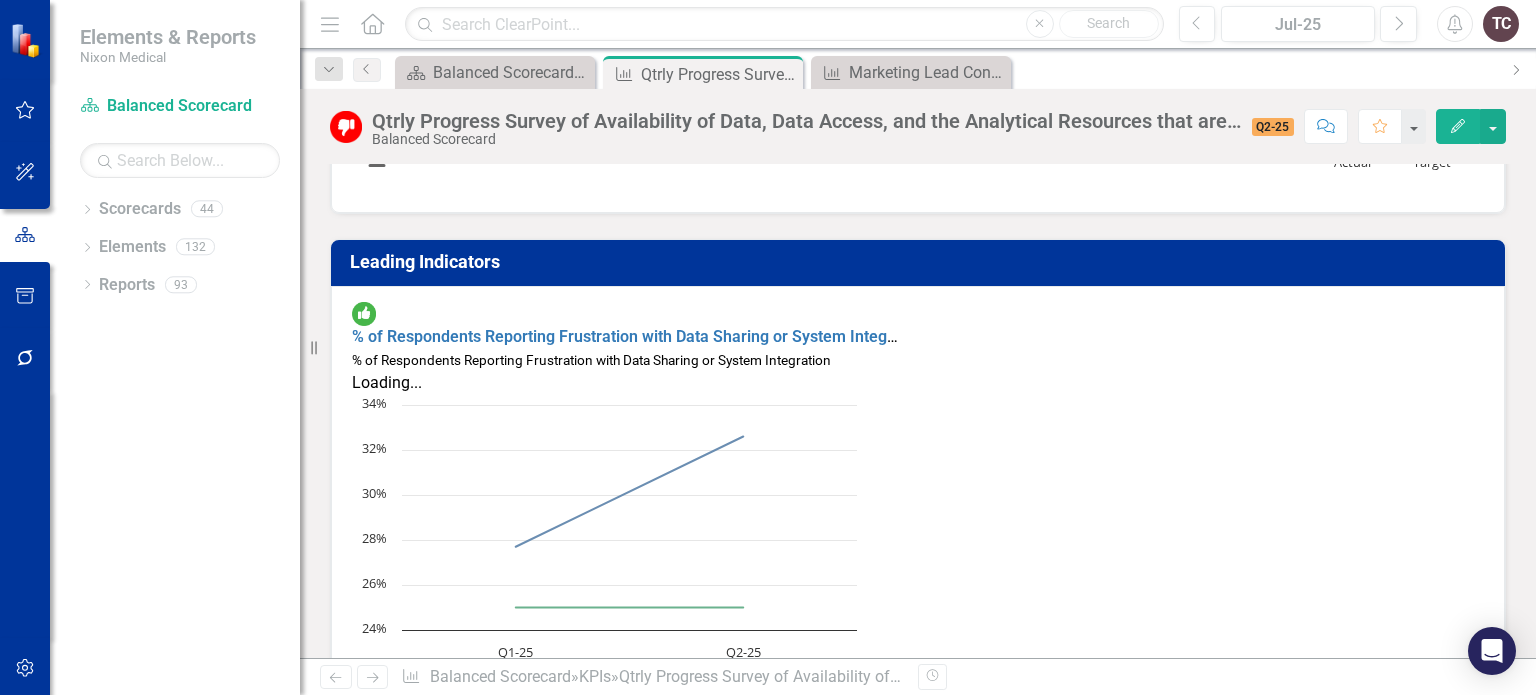 scroll, scrollTop: 500, scrollLeft: 0, axis: vertical 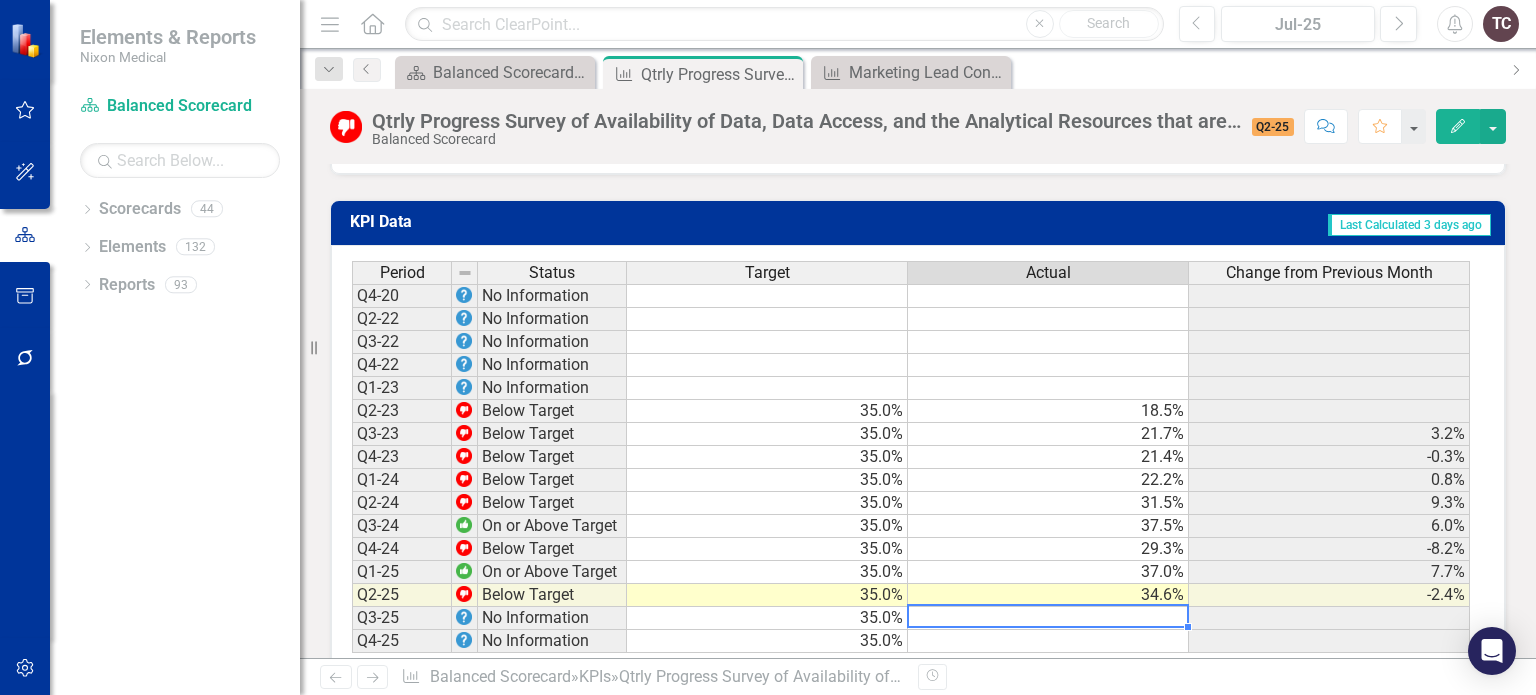 click at bounding box center (1048, 618) 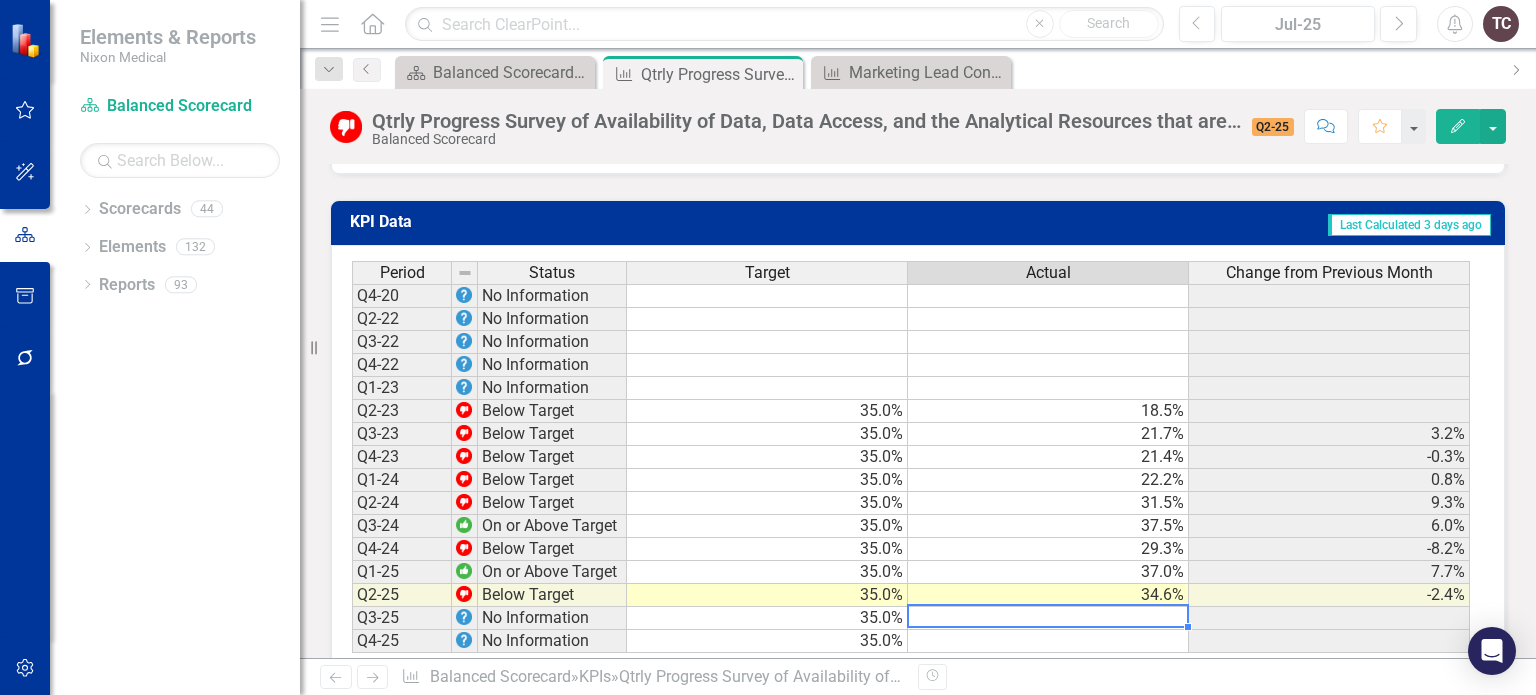 click at bounding box center (1048, 618) 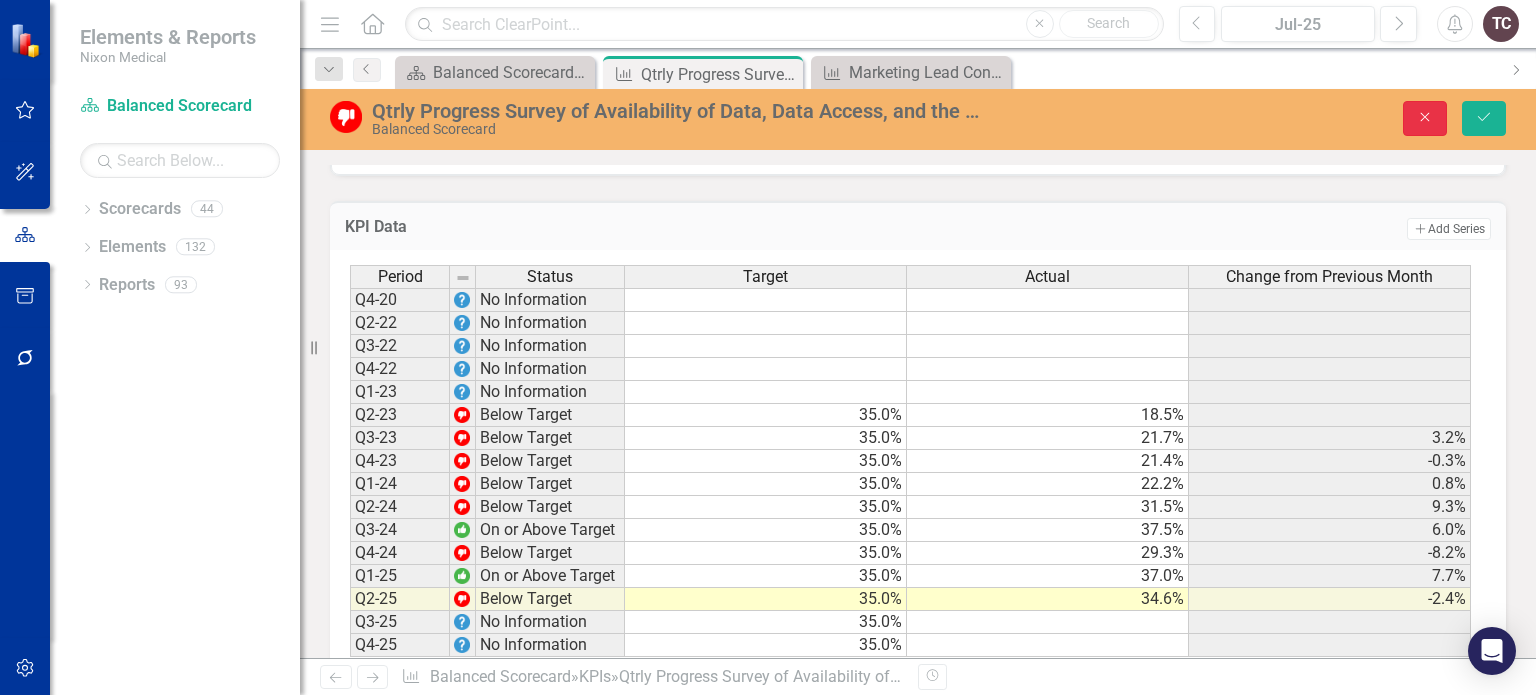 click on "Close" at bounding box center [1425, 118] 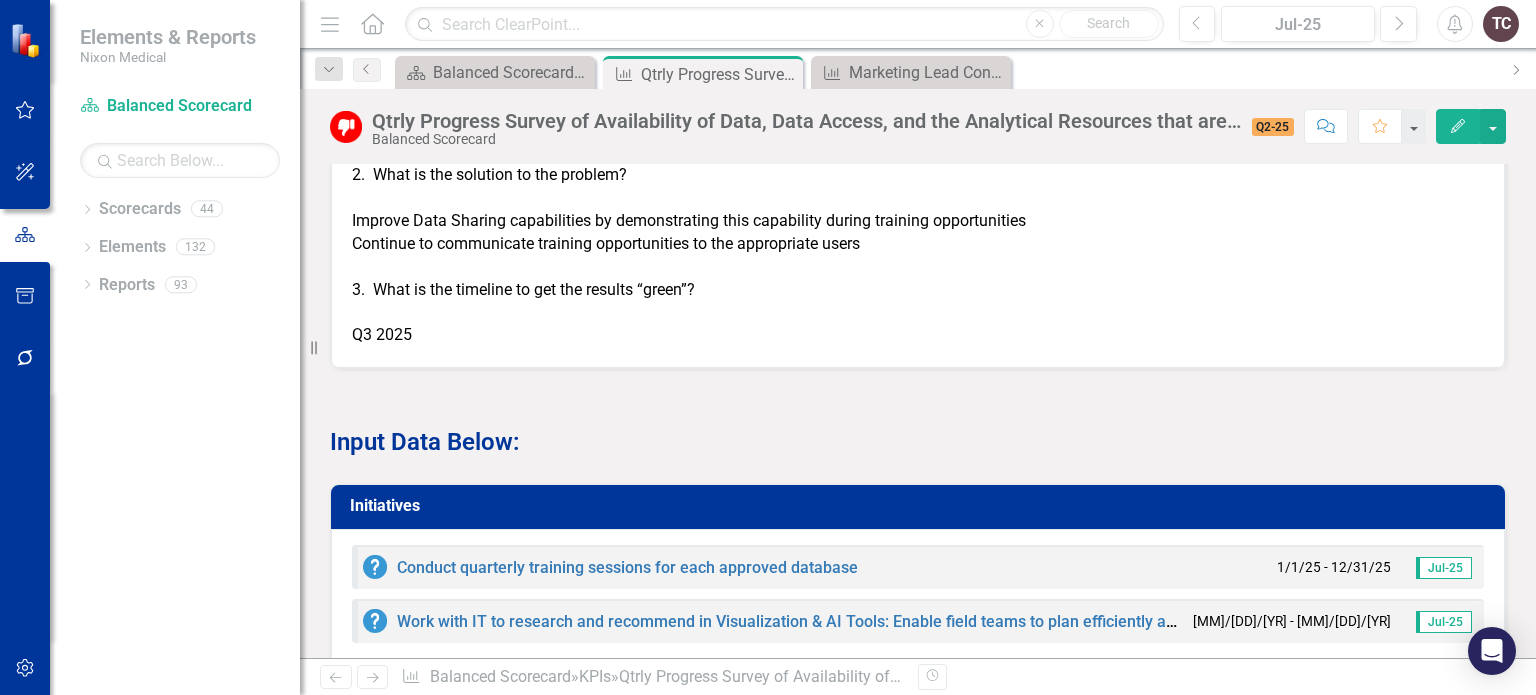 scroll, scrollTop: 1743, scrollLeft: 0, axis: vertical 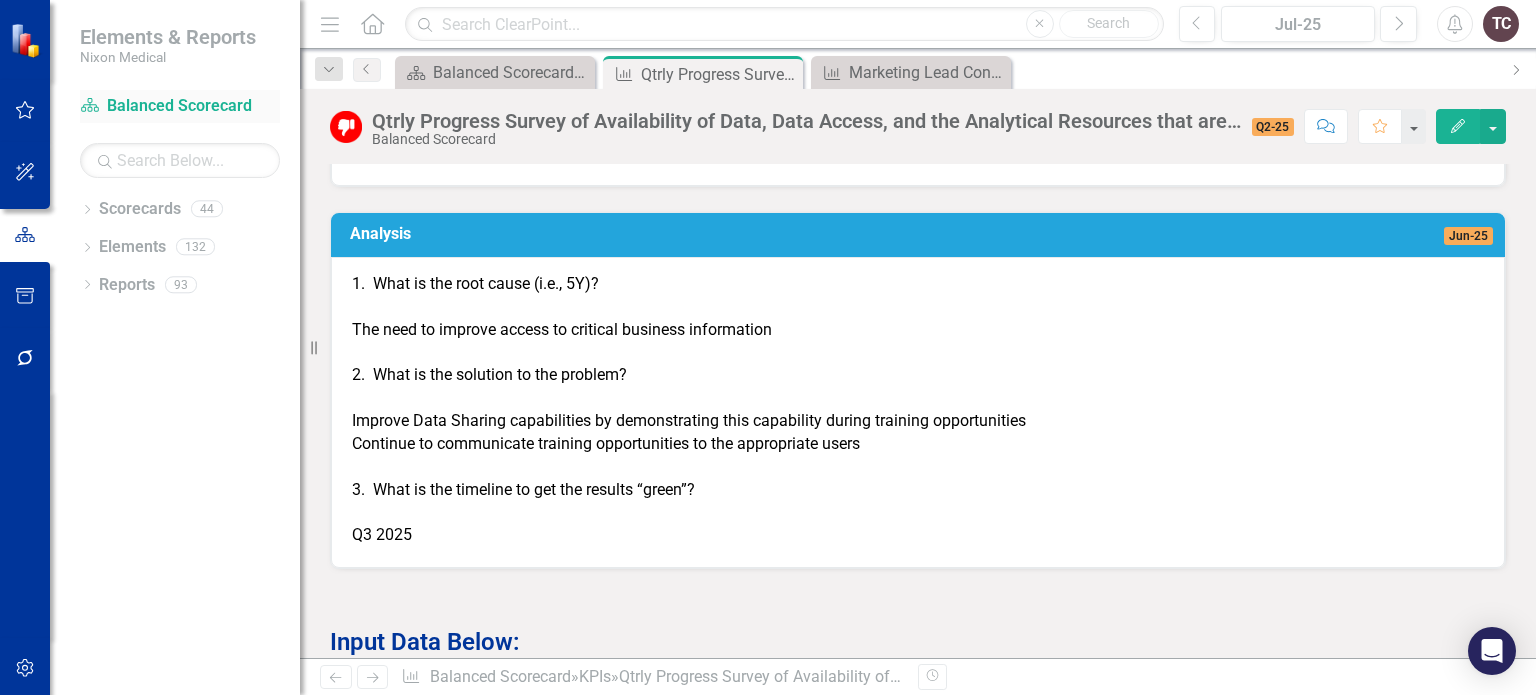 click on "Scorecard Balanced Scorecard" at bounding box center (180, 106) 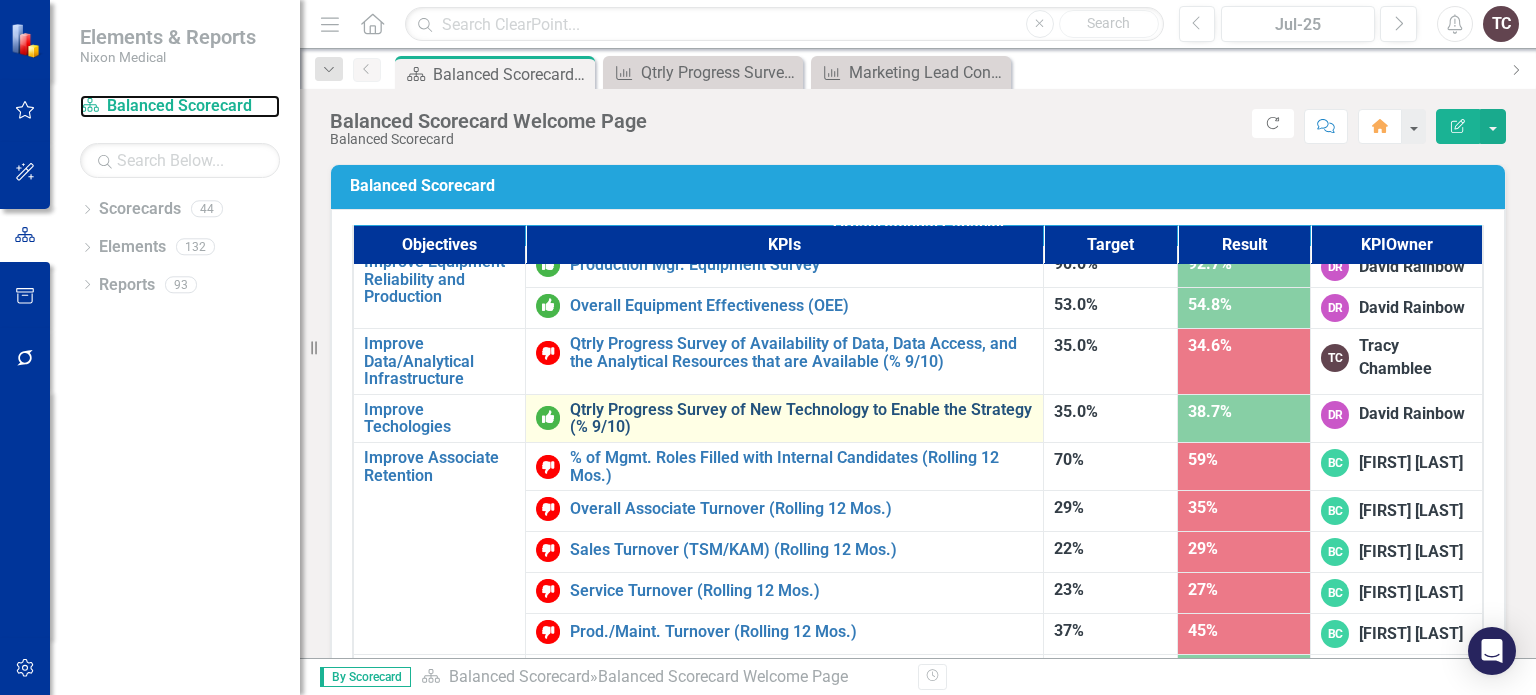scroll, scrollTop: 1172, scrollLeft: 0, axis: vertical 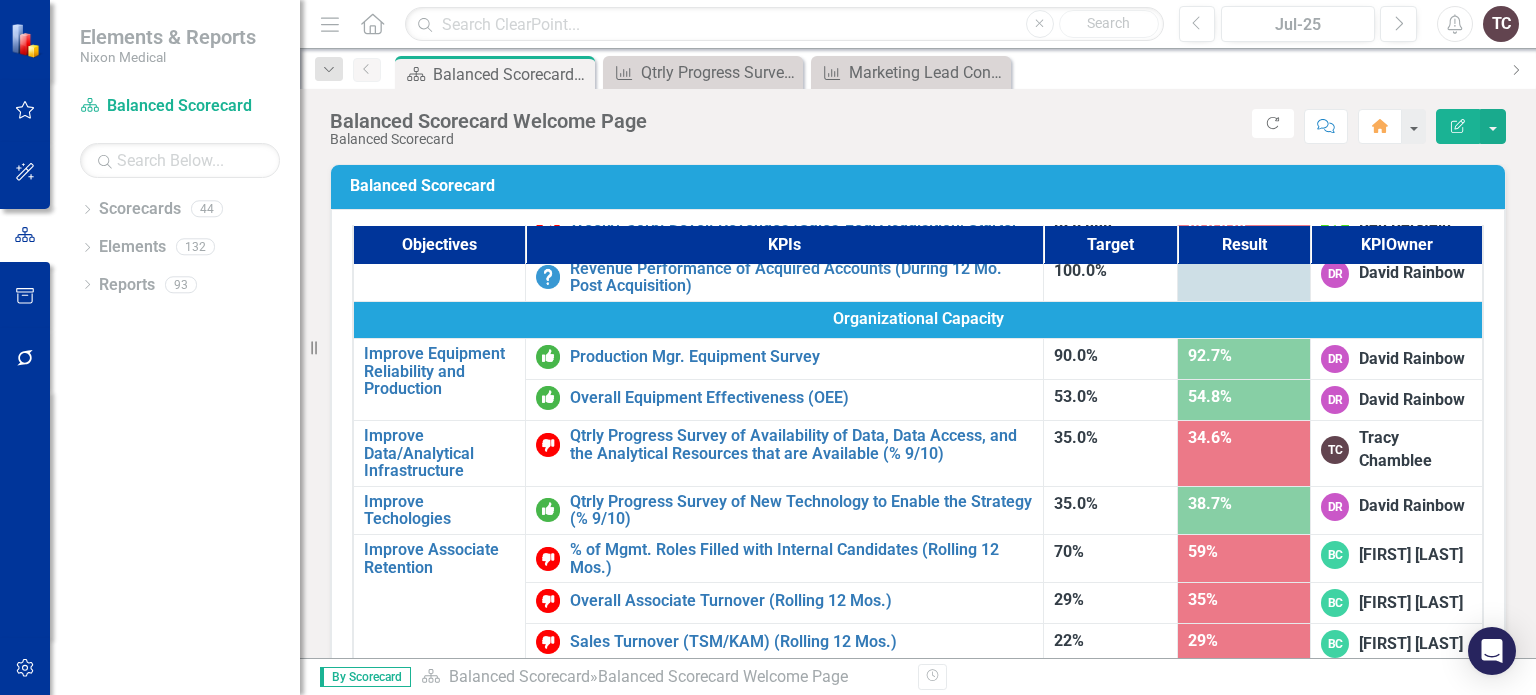 click at bounding box center [27, 40] 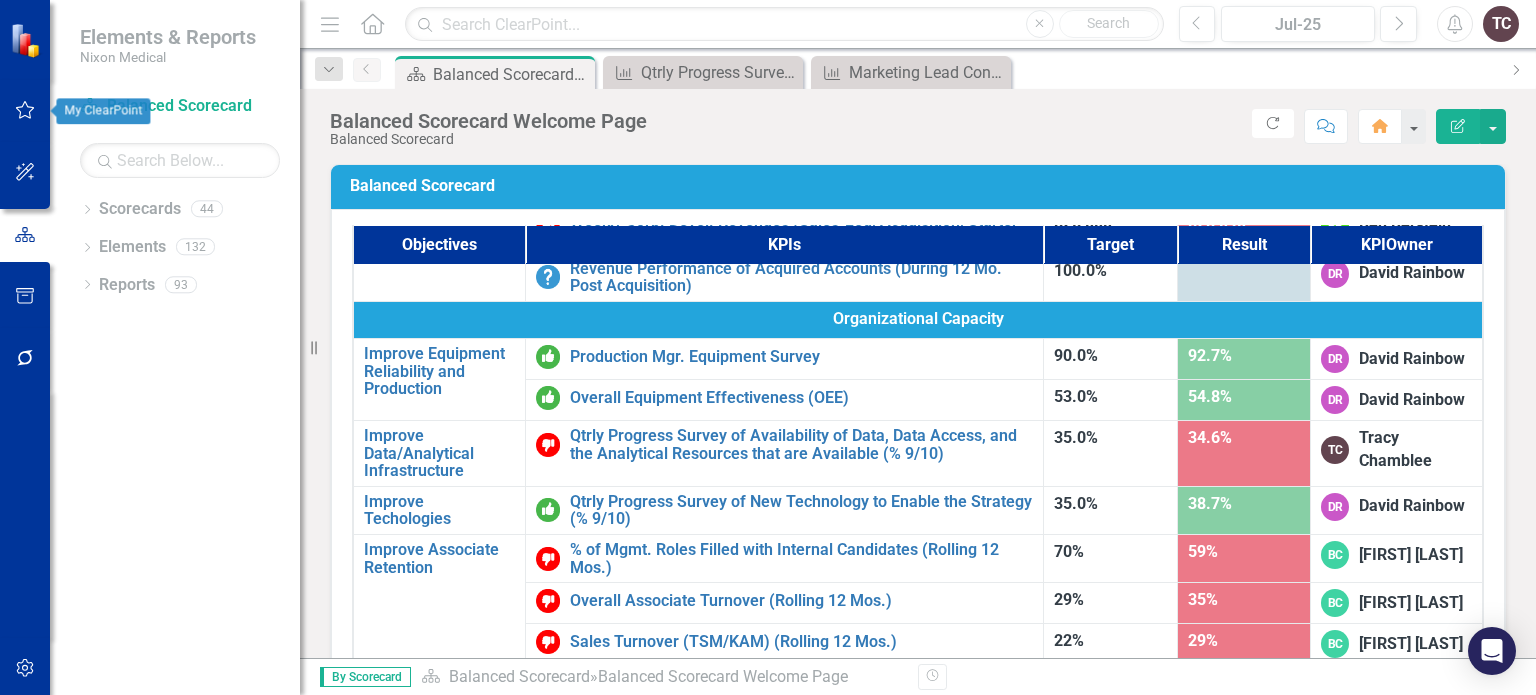 click 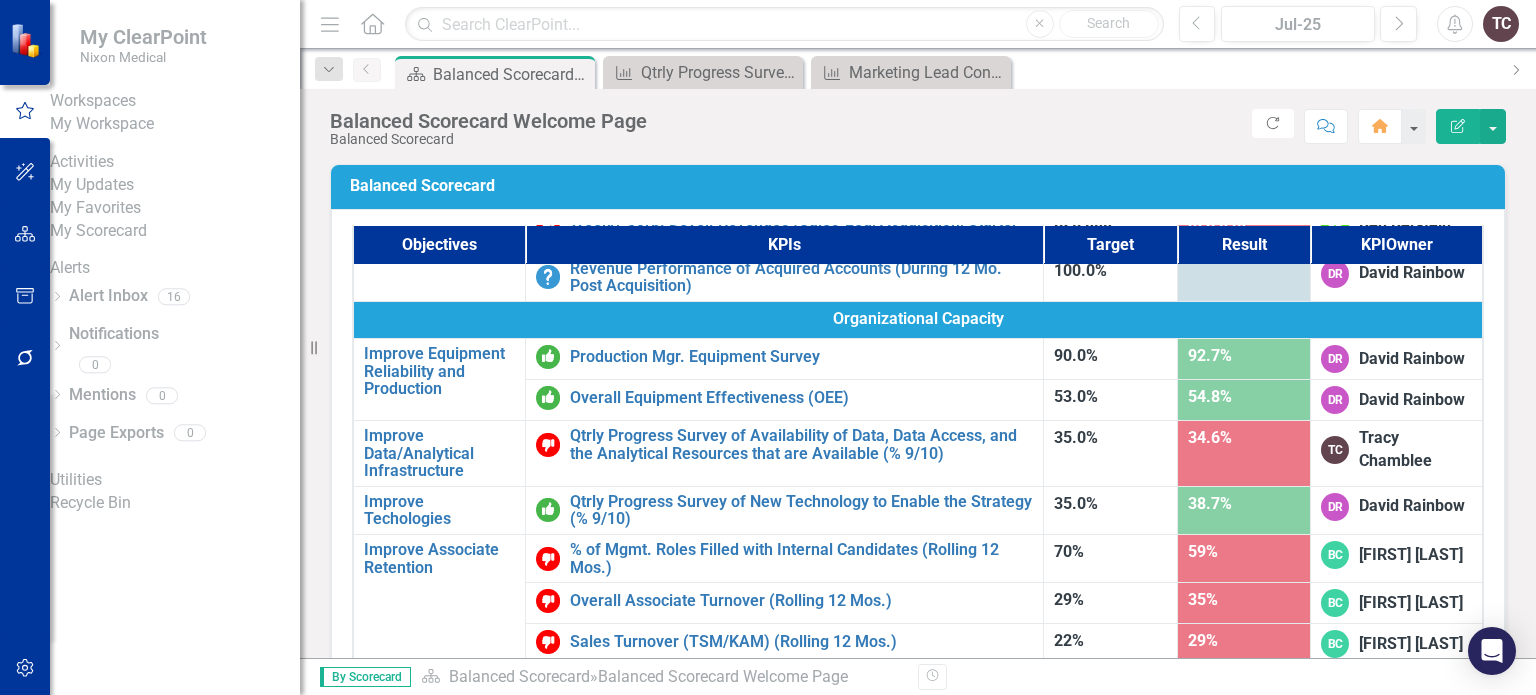 click on "My Updates" at bounding box center (175, 185) 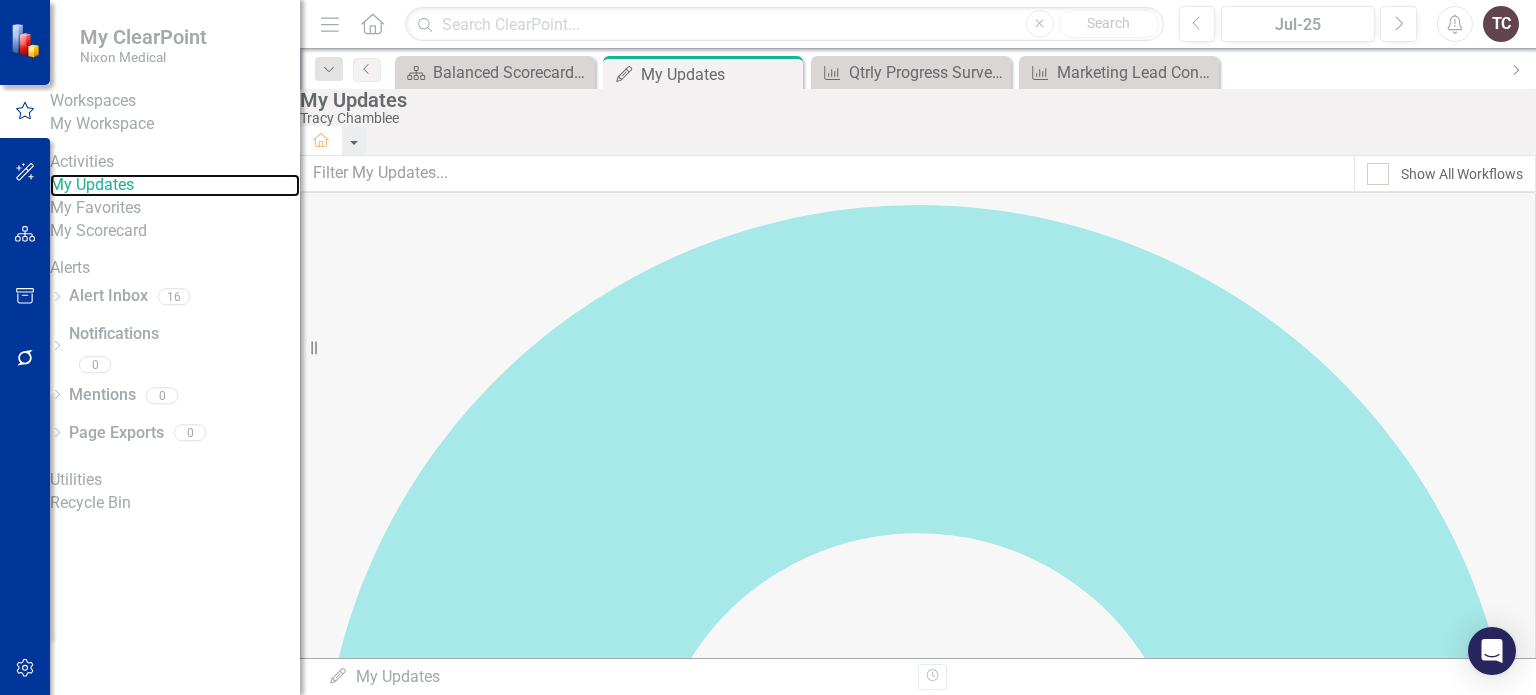 scroll, scrollTop: 800, scrollLeft: 0, axis: vertical 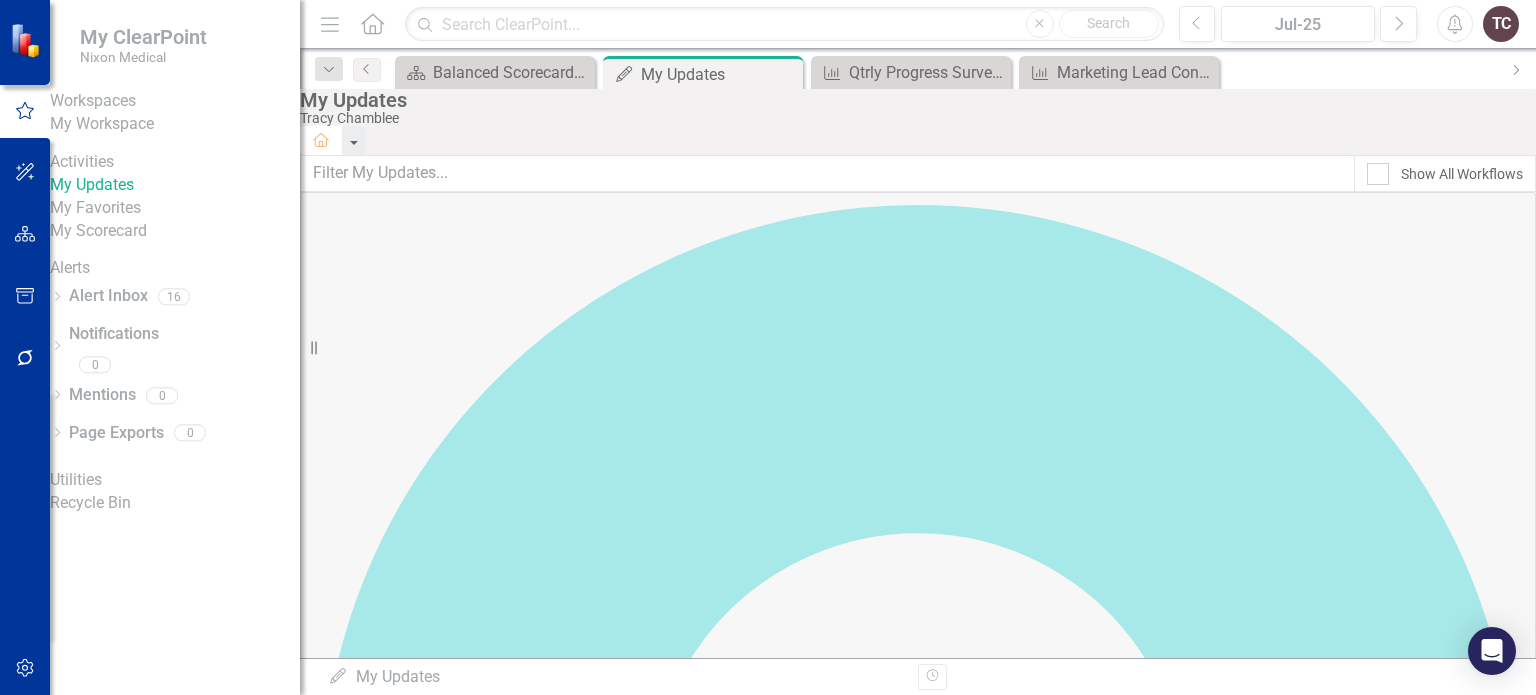 click on "0 of 13 Tasks Completed" at bounding box center [539, 3482] 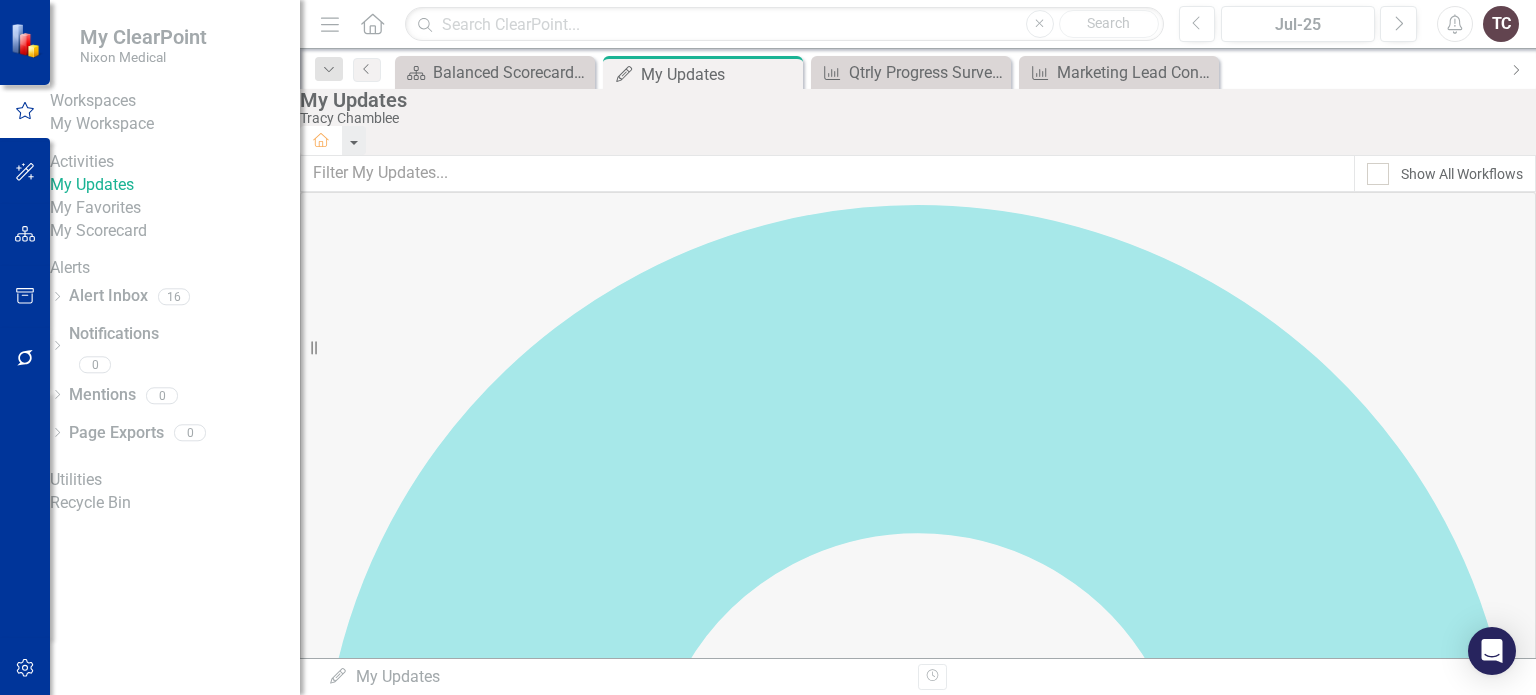 click on "0 of 13 Tasks Completed" at bounding box center [539, 3482] 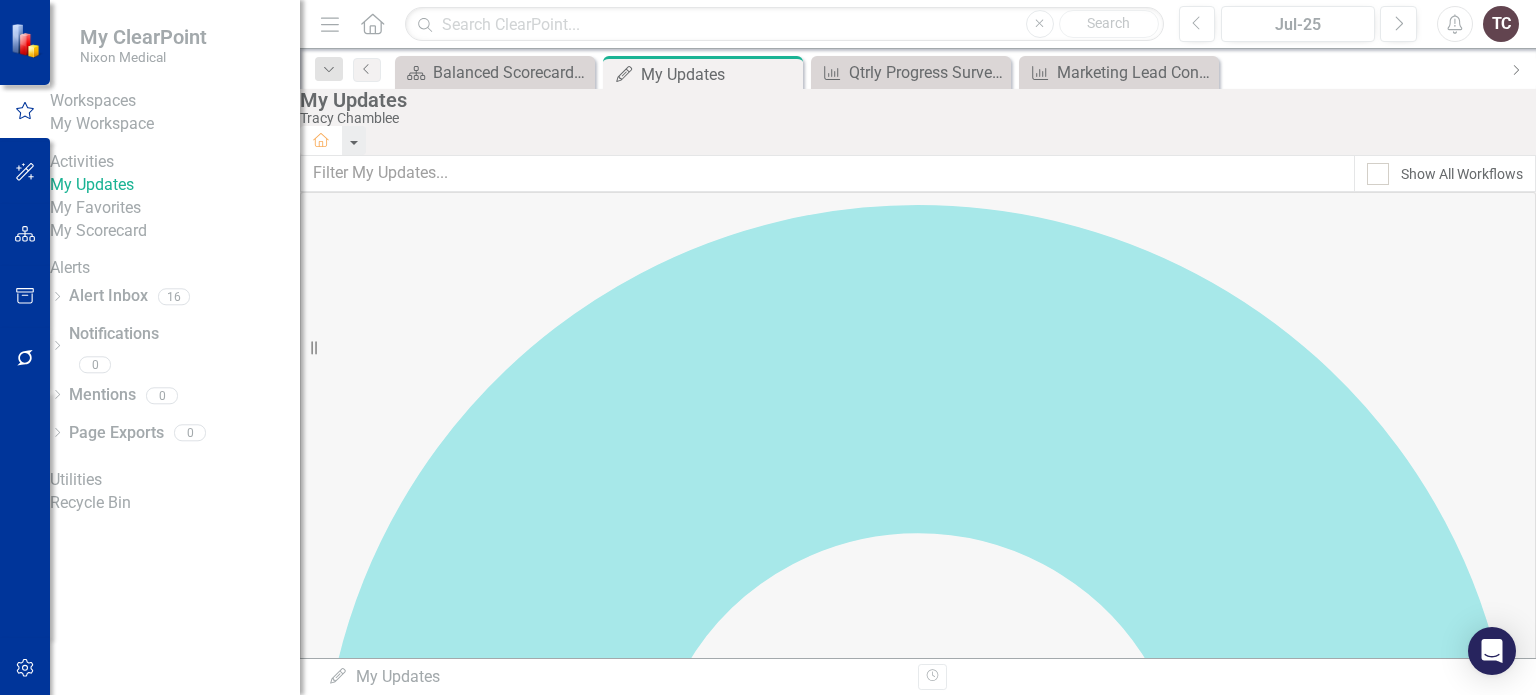 click on "Edit" at bounding box center (1521, 4189) 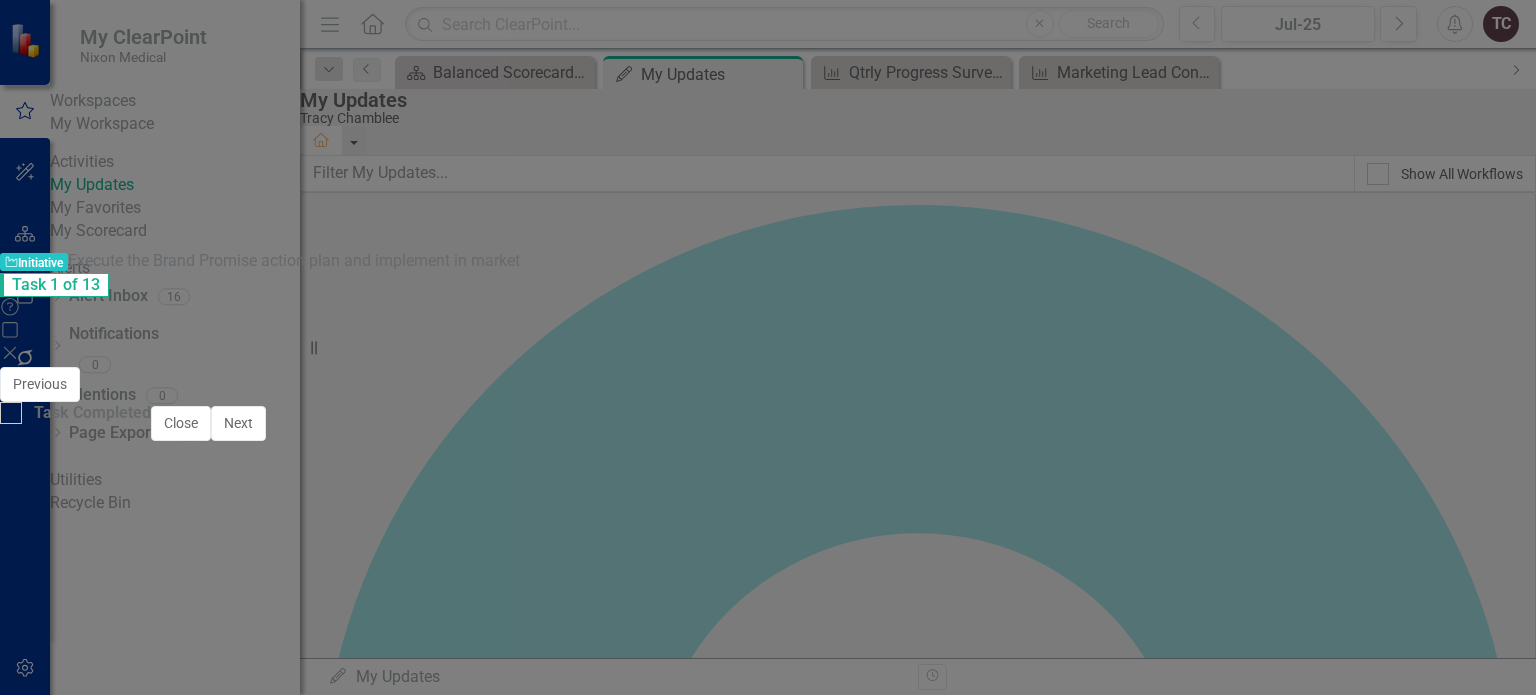 click on "Percent Complete" at bounding box center (187, 727) 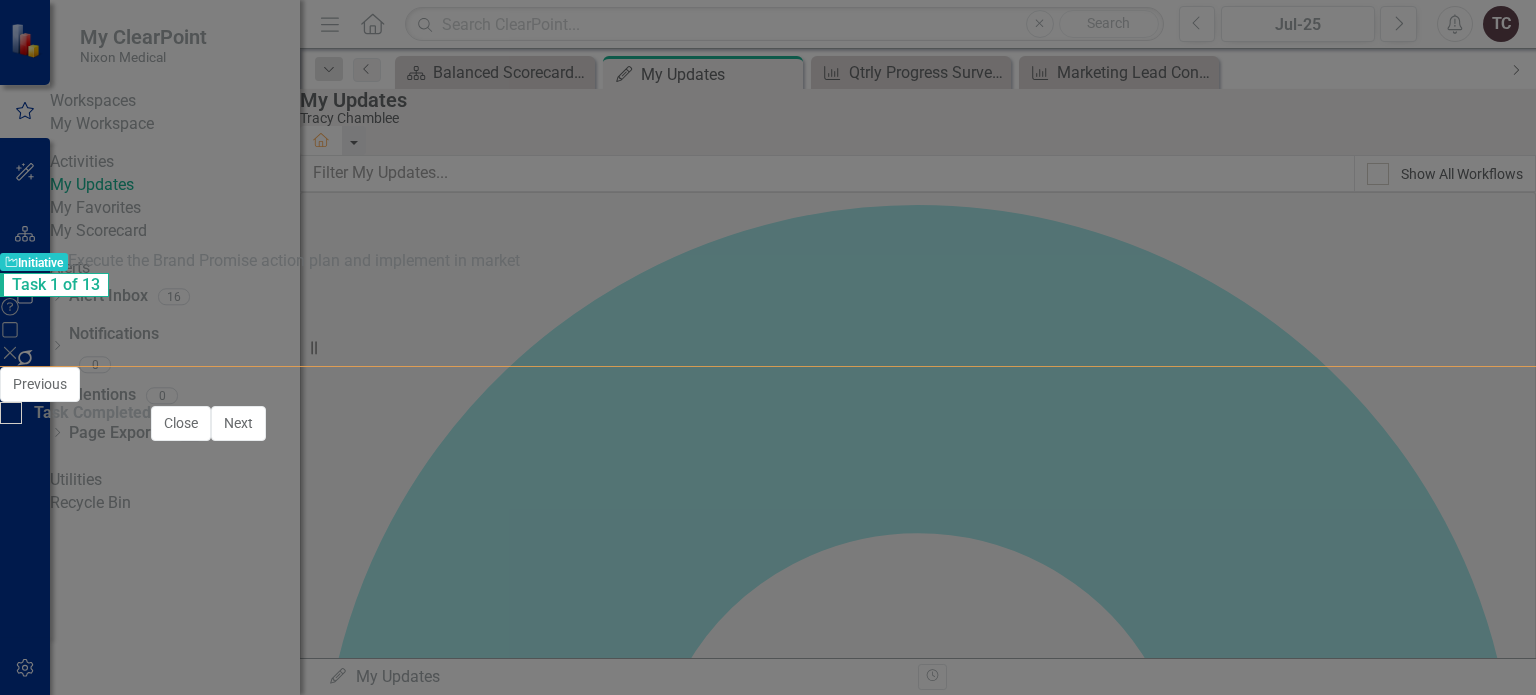 type on "100" 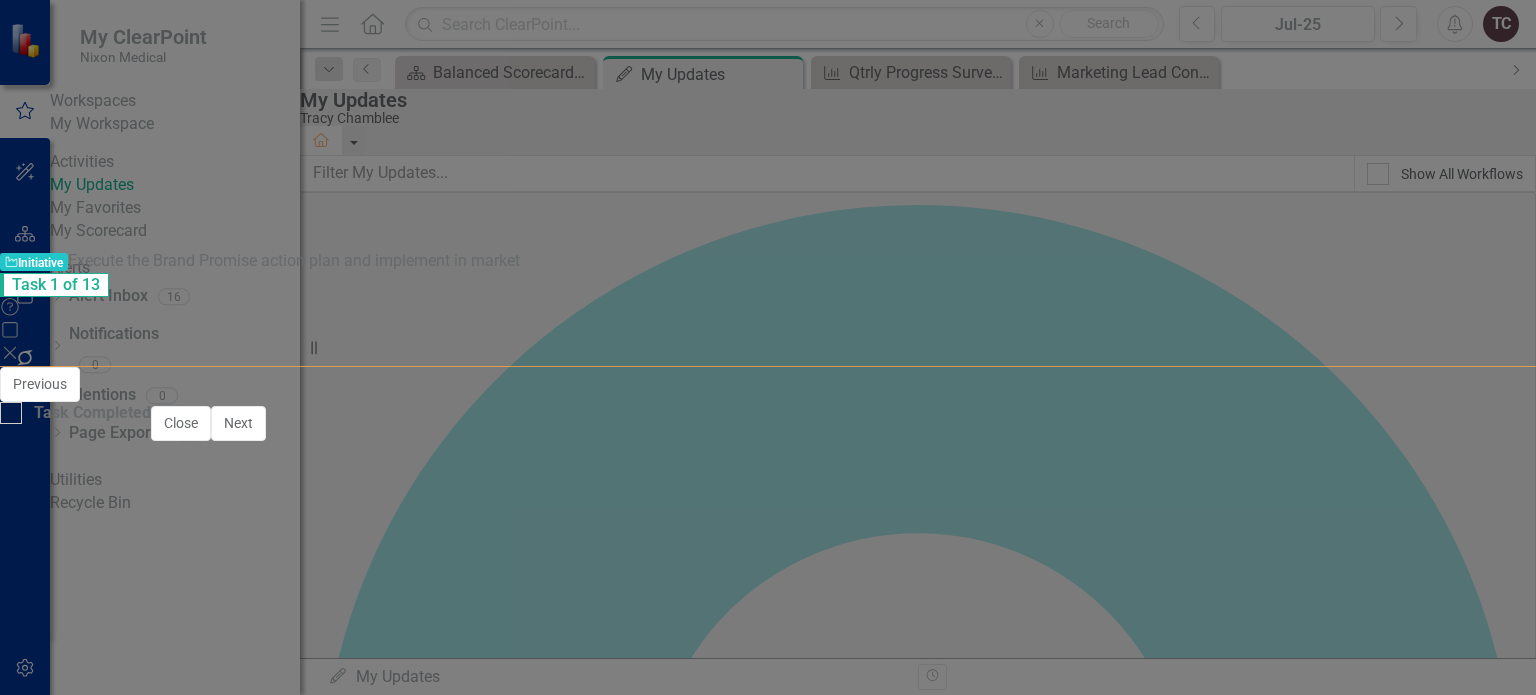 drag, startPoint x: 880, startPoint y: 284, endPoint x: 1052, endPoint y: 286, distance: 172.01163 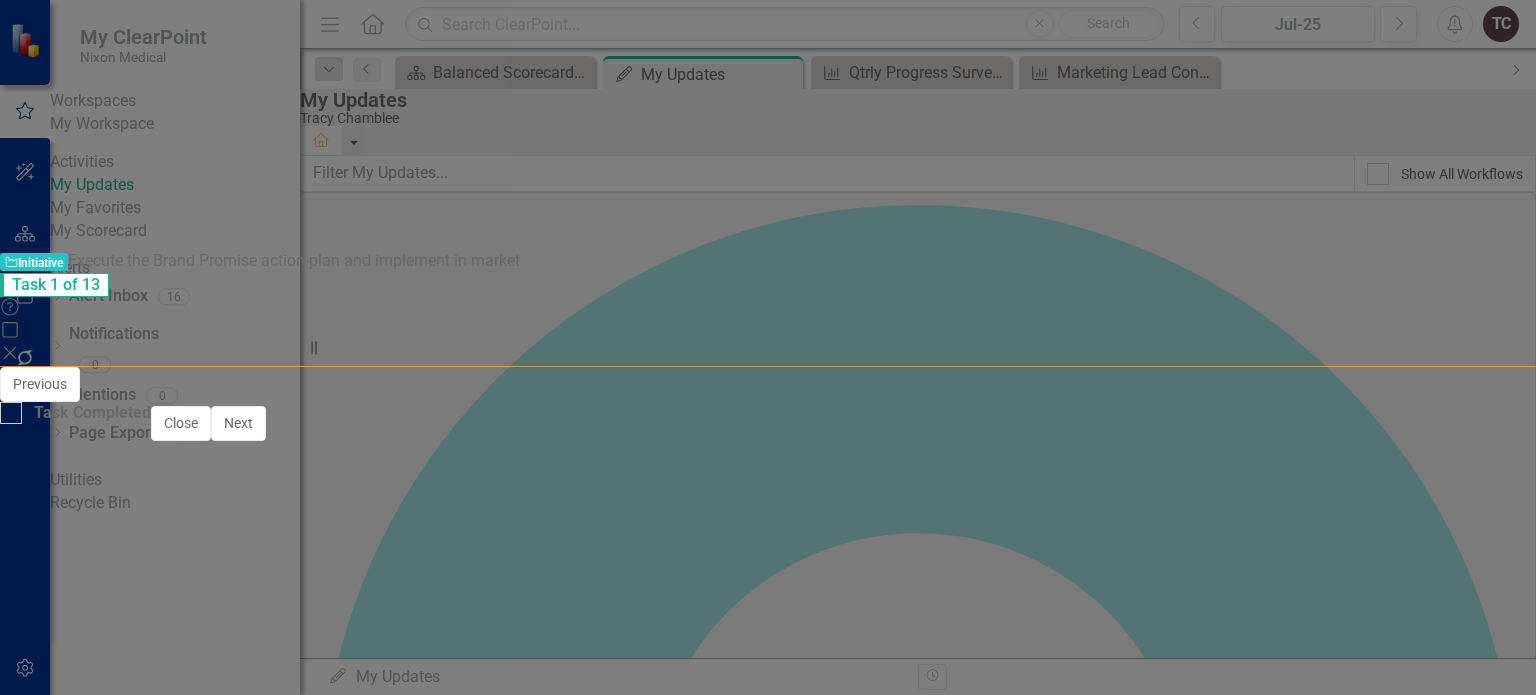 click on "Percent Complete Copy Forward  Copy Forward  100 Start Date [MM]/[DD]/[YR] Due Date [MM]/[DD]/[YR] Completed Completed KPIs Practice Level (all accts except Key/Major) Cust. Satisfaction [MONTH]-[YR] Link Milestones" at bounding box center (768, 907) 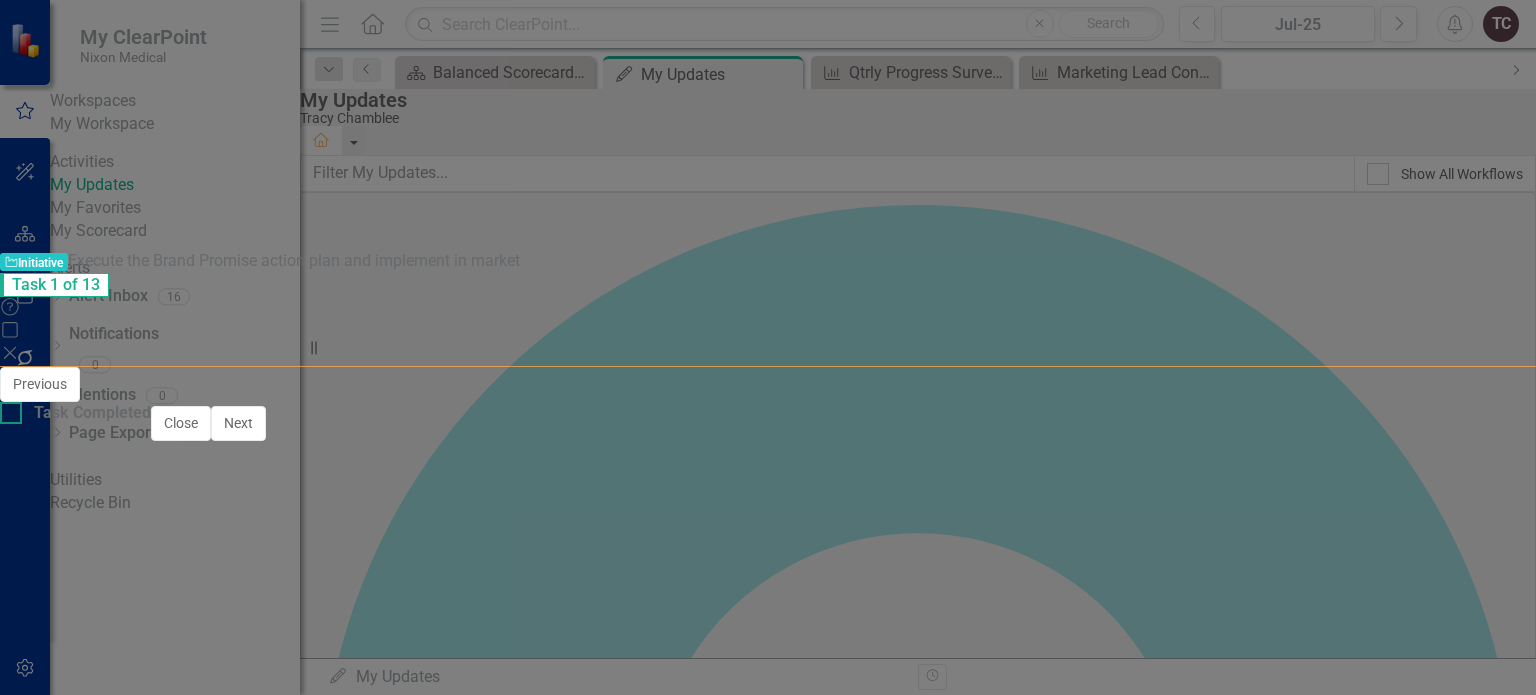 click at bounding box center [11, 413] 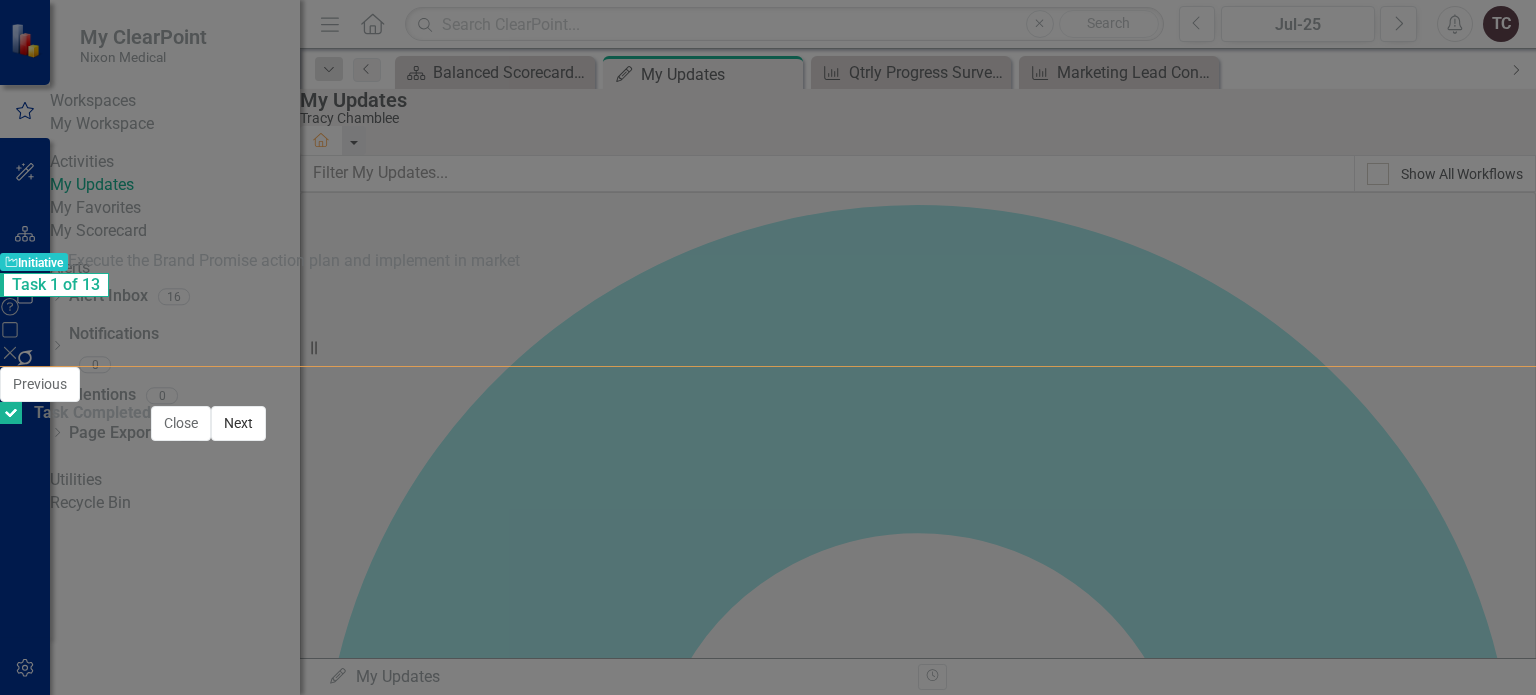 click on "Next" at bounding box center (238, 423) 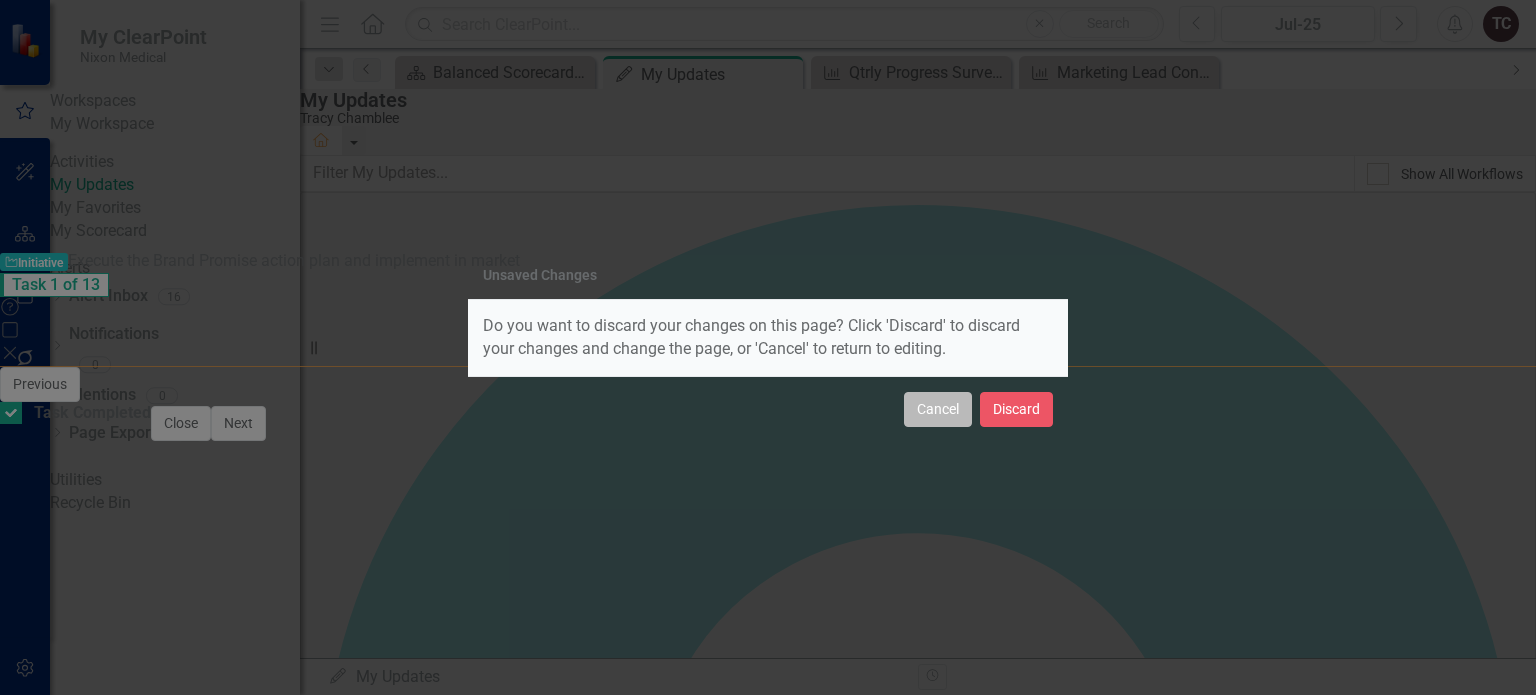 click on "Cancel" at bounding box center [938, 409] 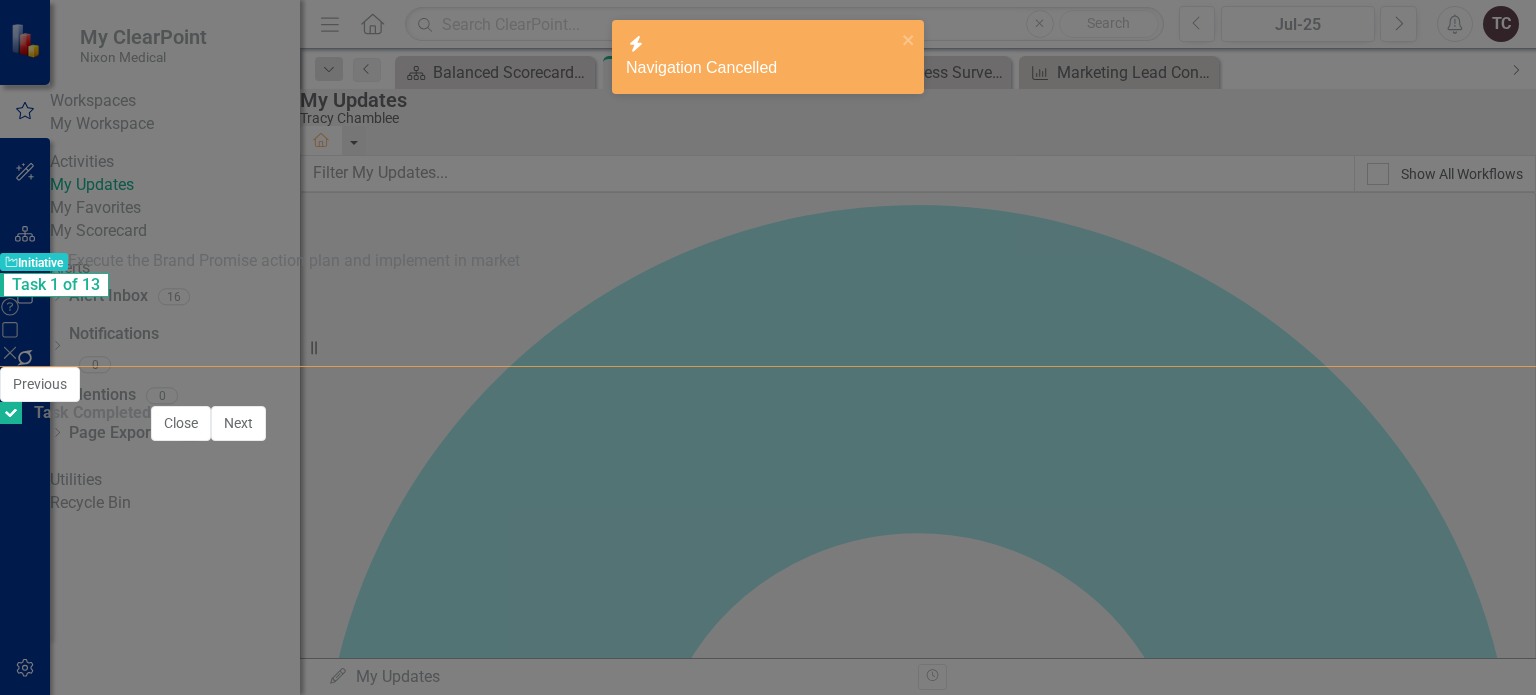 click 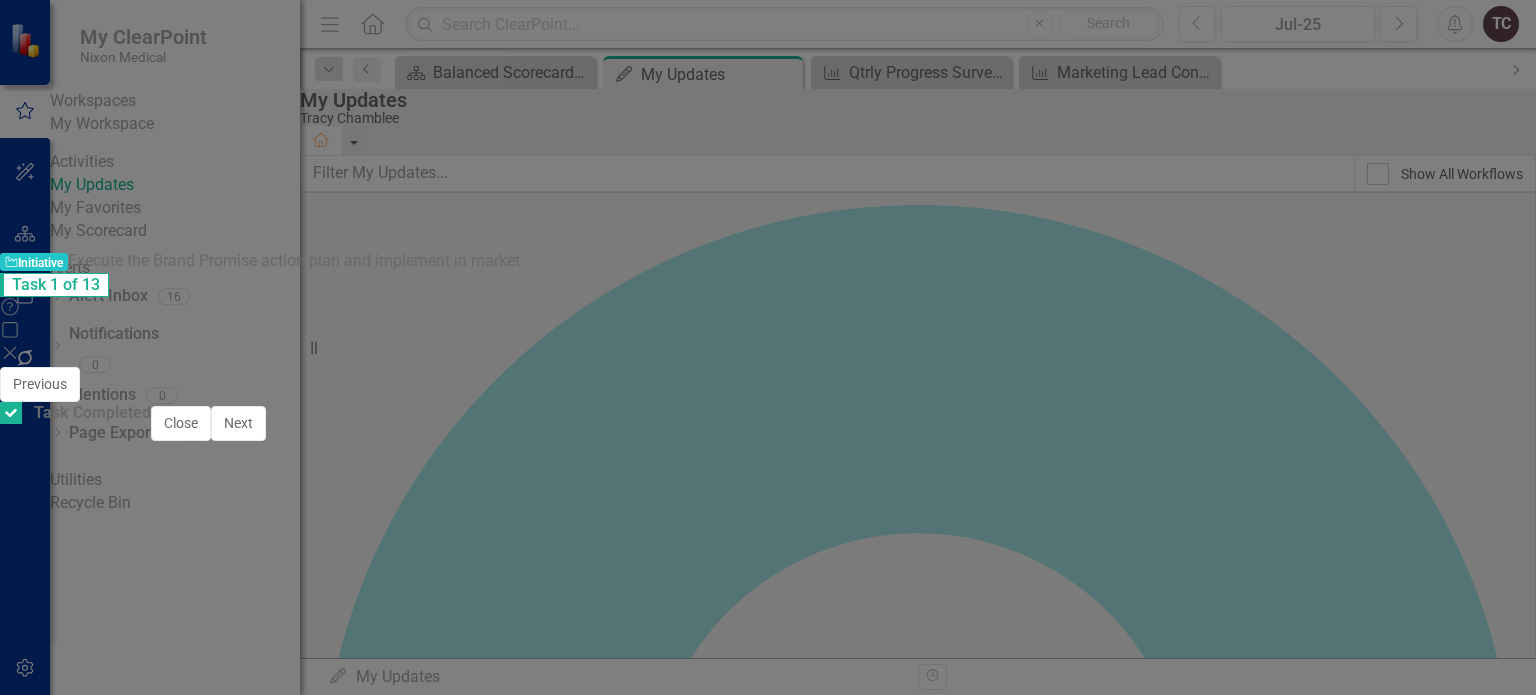 scroll, scrollTop: 120, scrollLeft: 0, axis: vertical 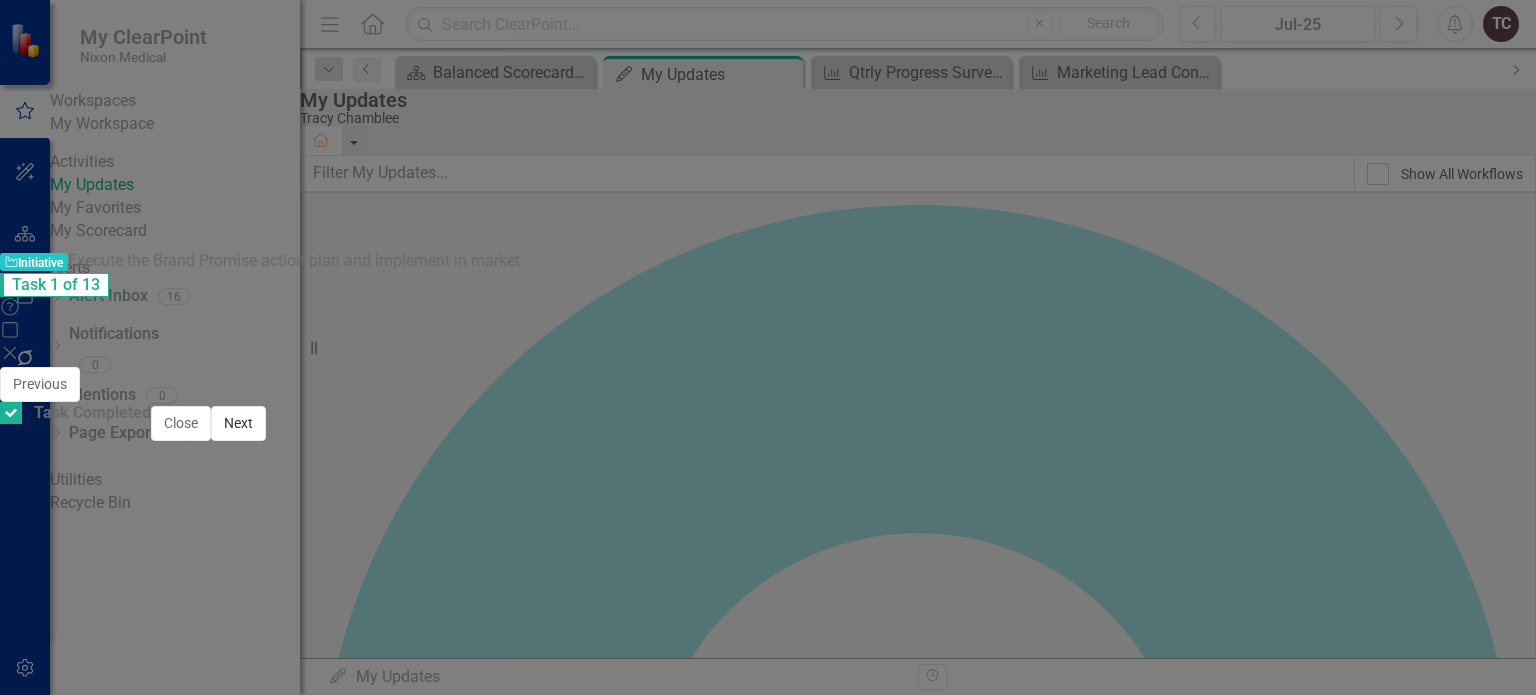 click on "Next" at bounding box center (238, 423) 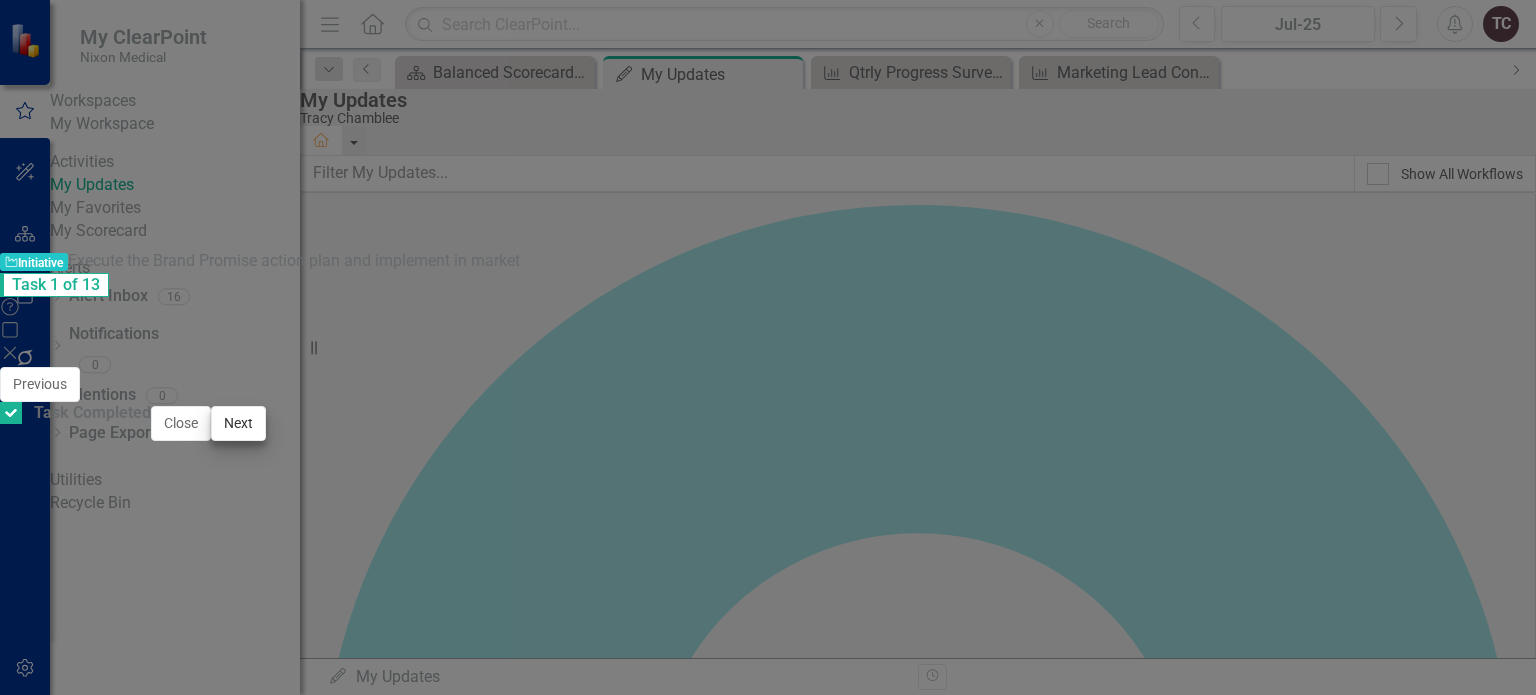checkbox on "true" 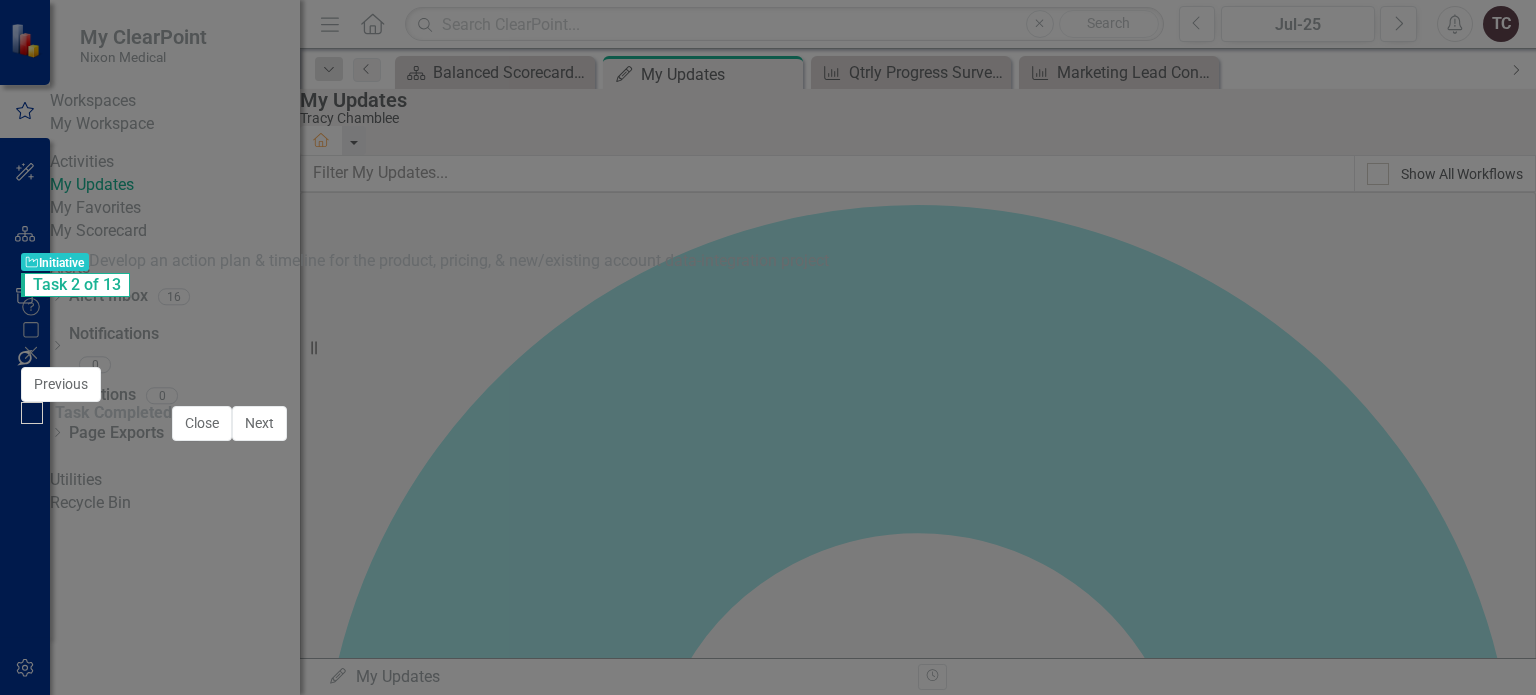 scroll, scrollTop: 0, scrollLeft: 0, axis: both 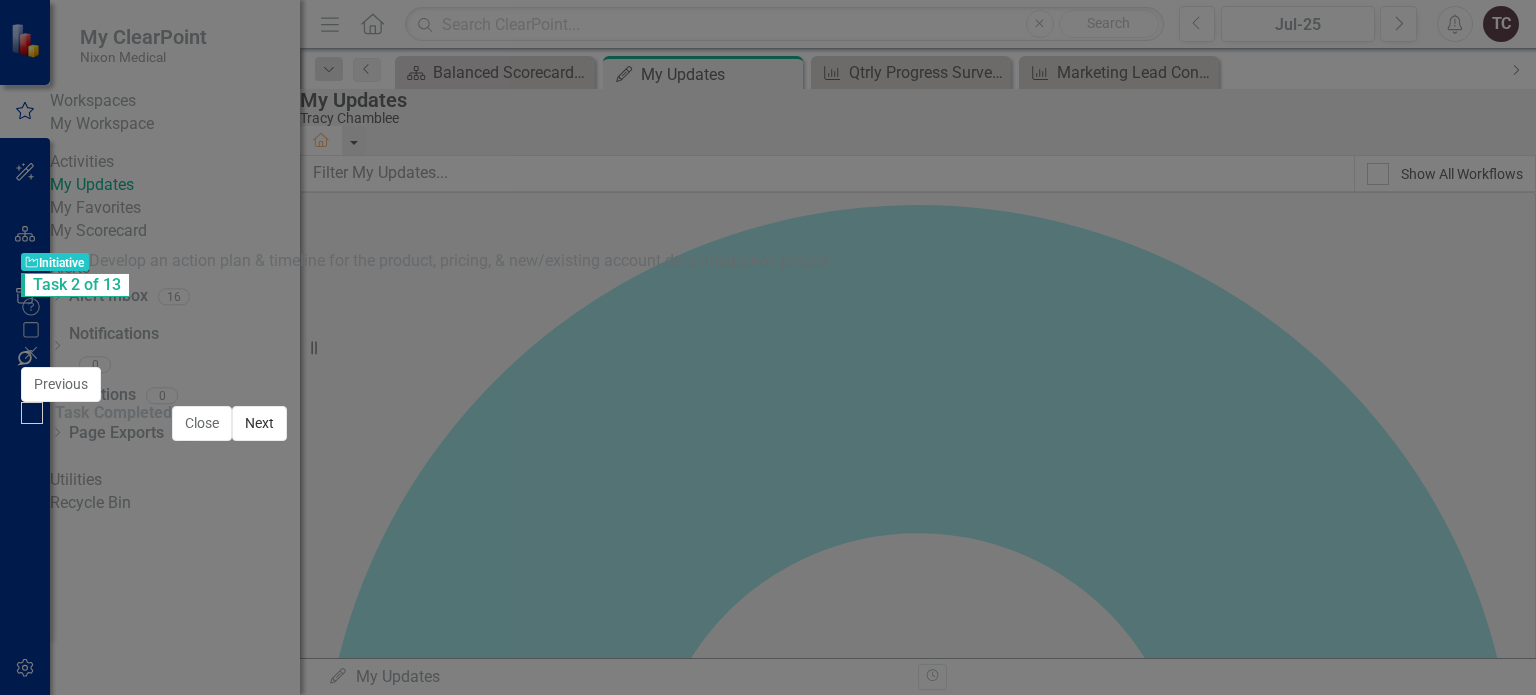 click on "Next" at bounding box center (259, 423) 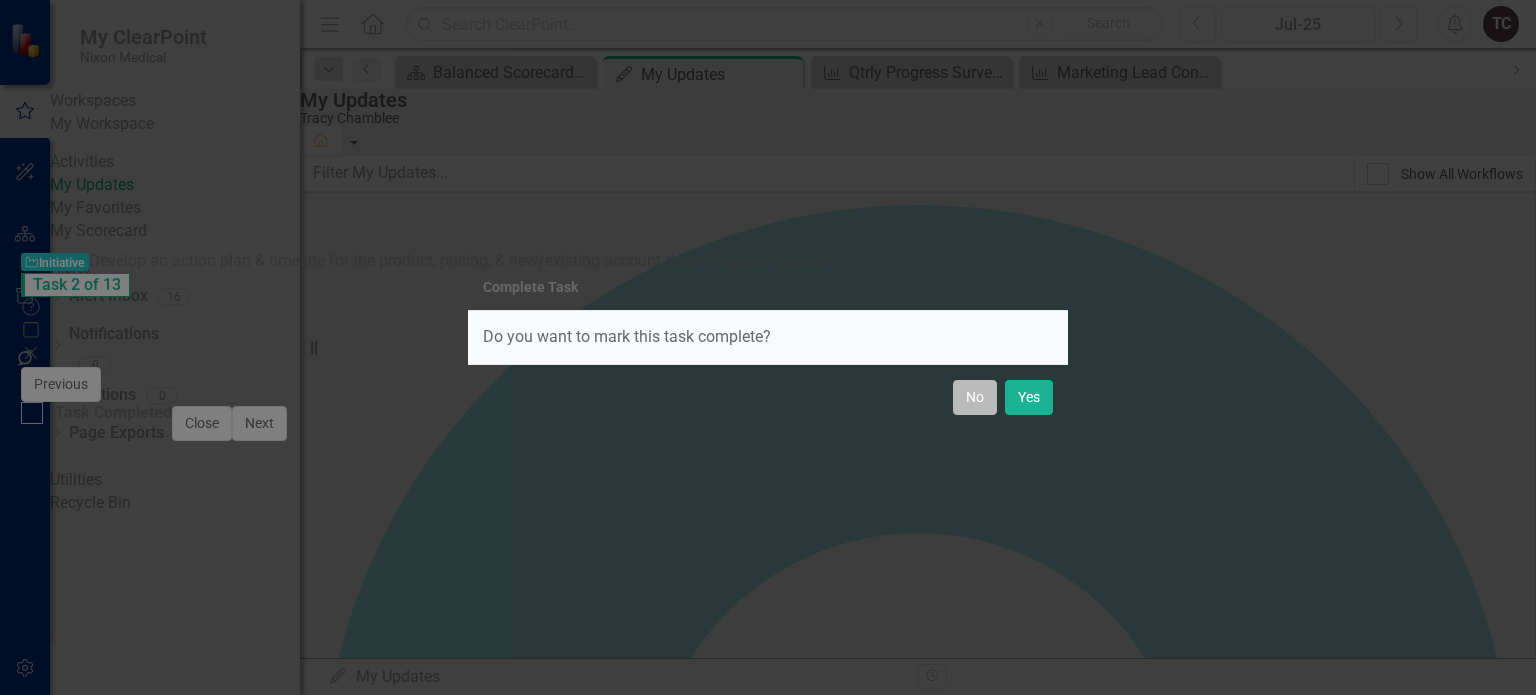 click on "No" at bounding box center [975, 397] 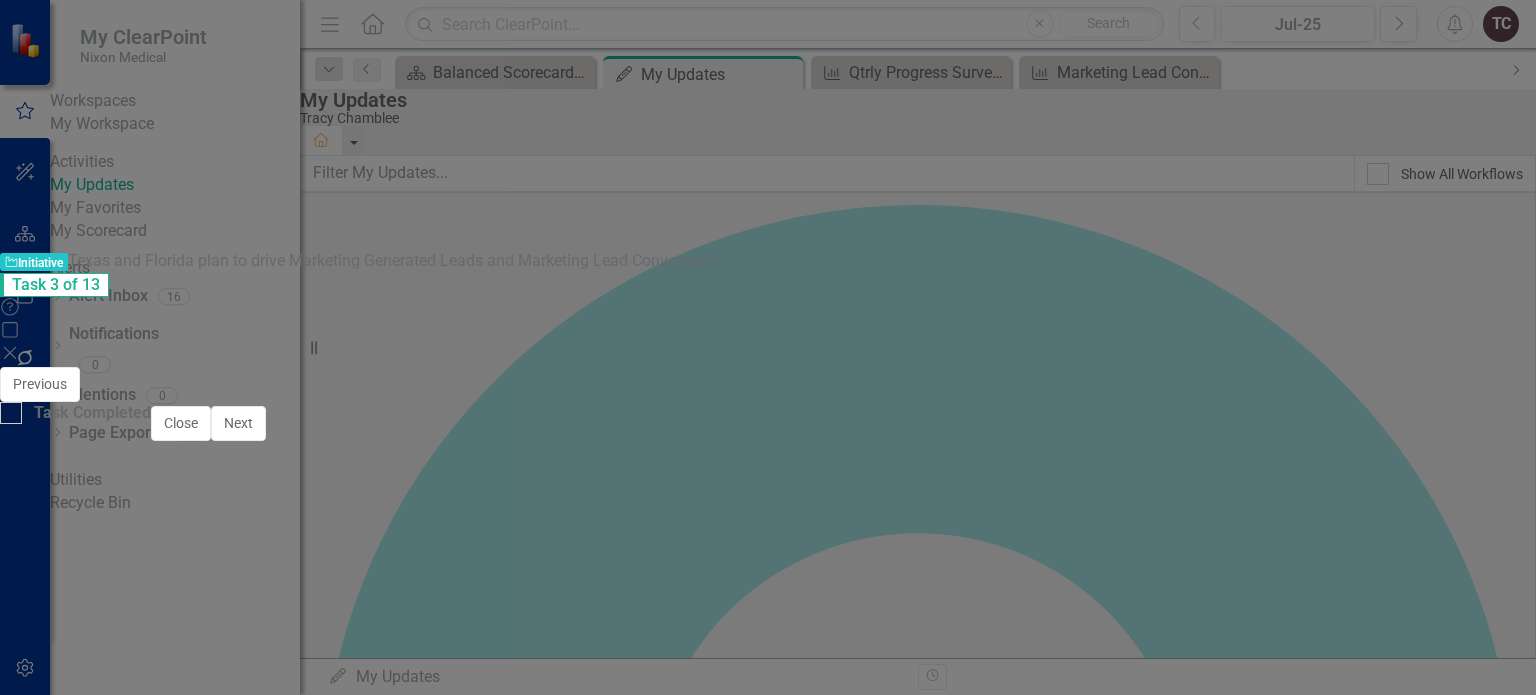 scroll, scrollTop: 0, scrollLeft: 0, axis: both 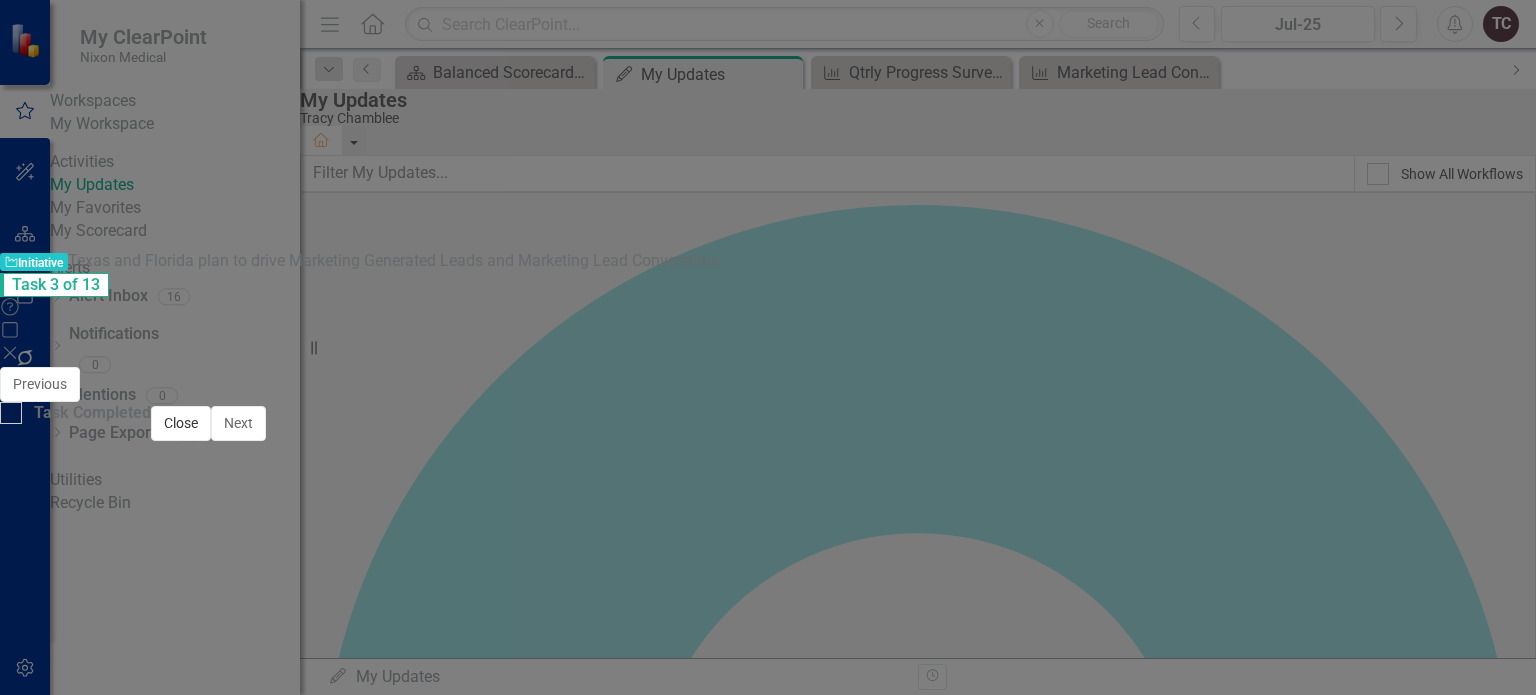 click on "Close" at bounding box center (181, 423) 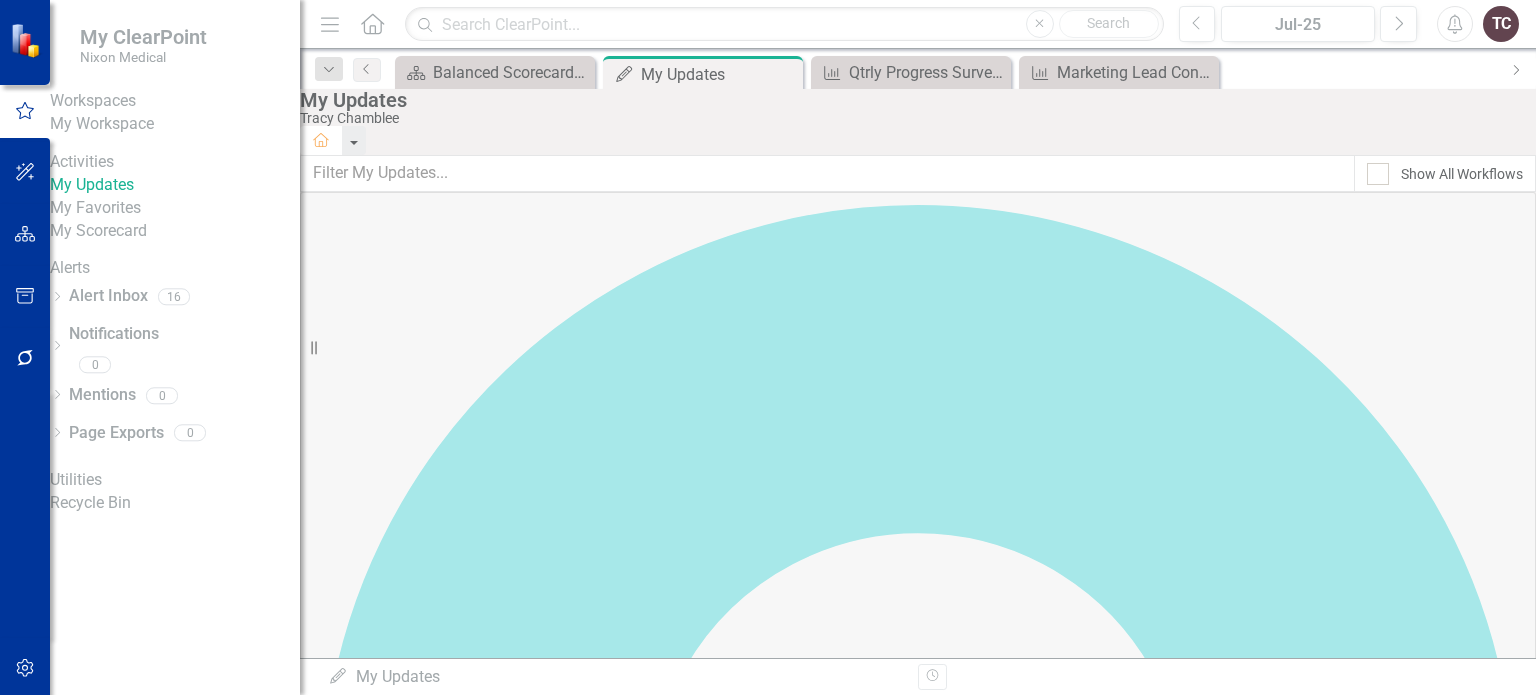 scroll, scrollTop: 1600, scrollLeft: 0, axis: vertical 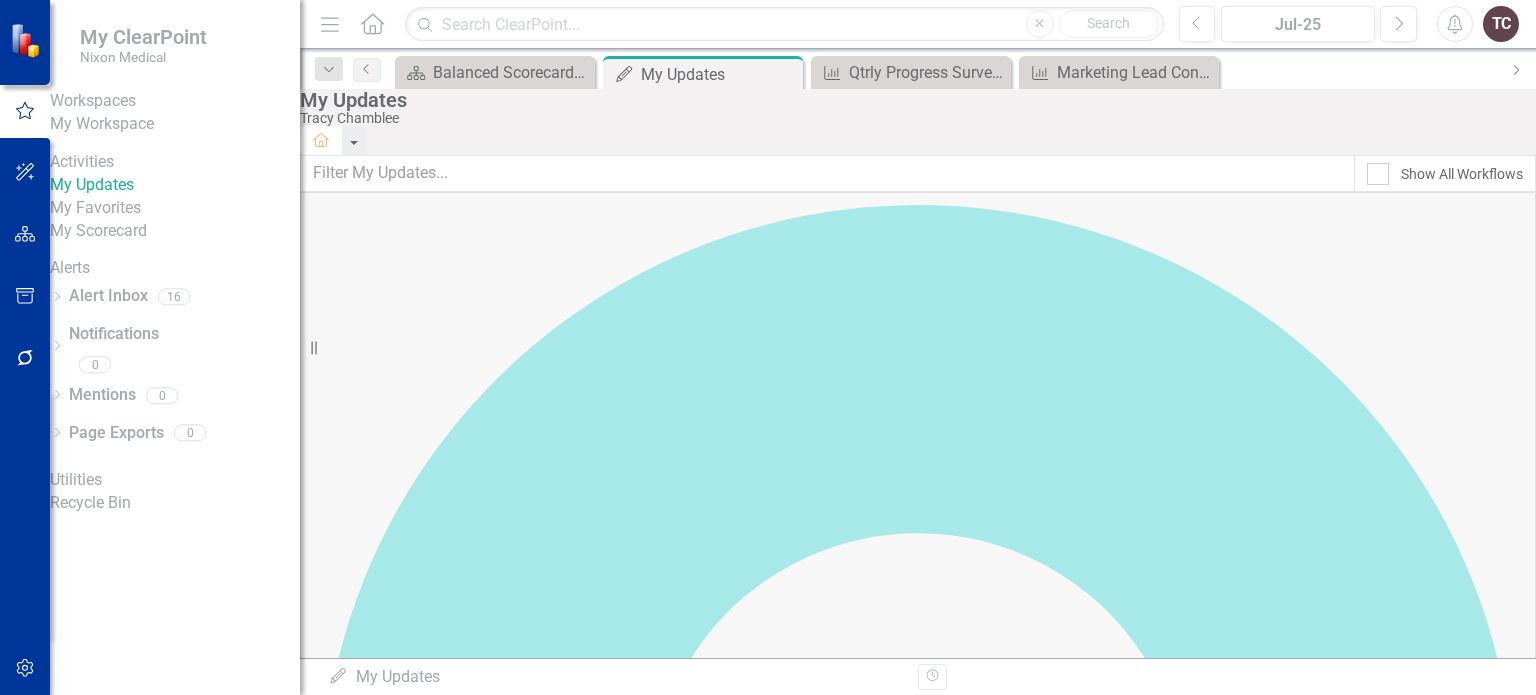 click on "Launch Nixon Medical S.A.V.E. promotion" at bounding box center (482, 4487) 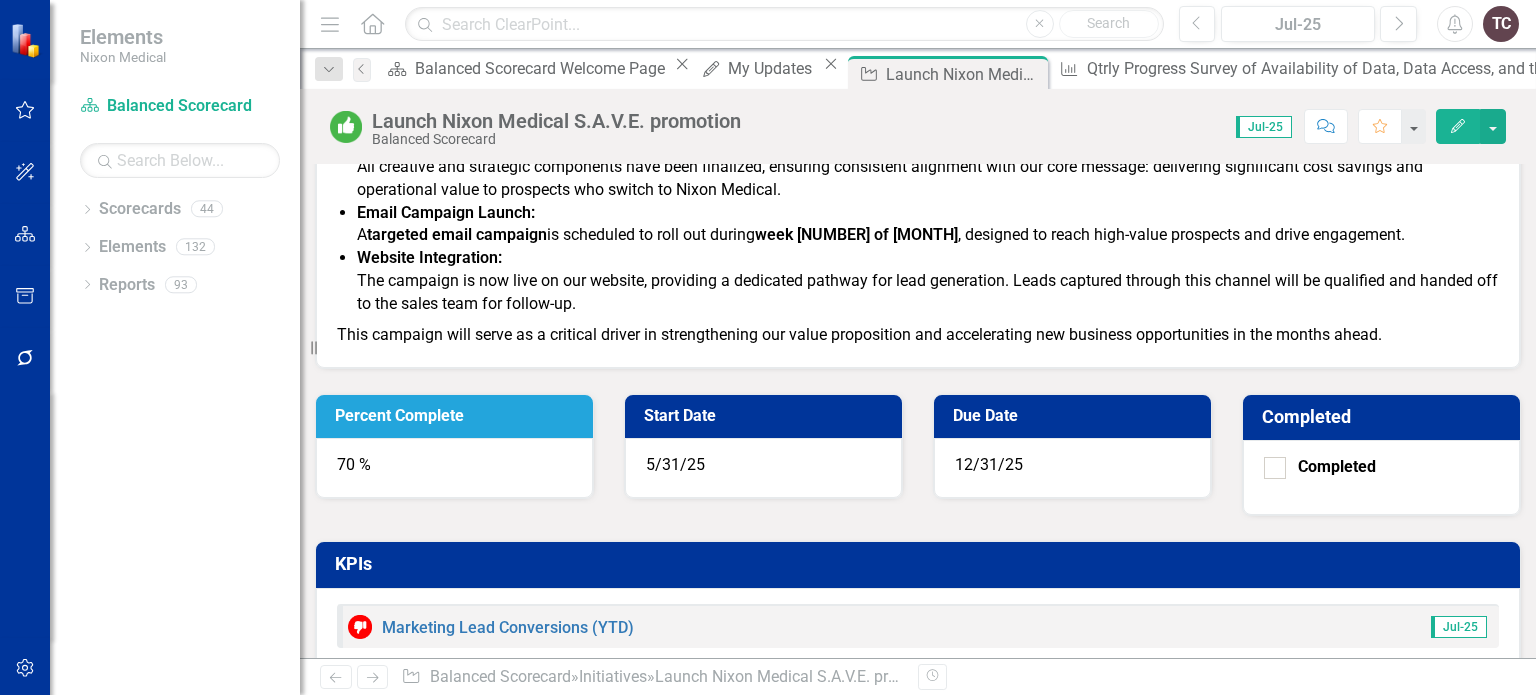 scroll, scrollTop: 238, scrollLeft: 0, axis: vertical 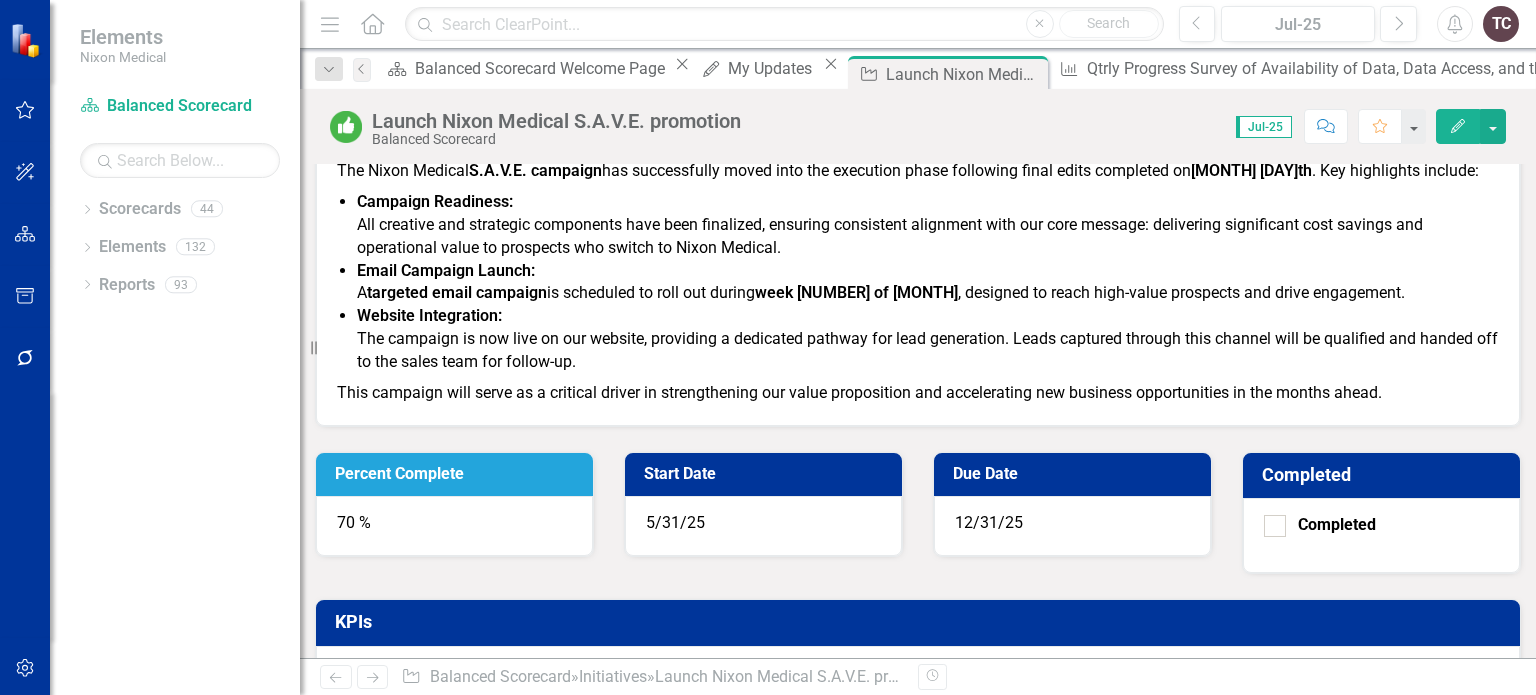 click on "Edit" 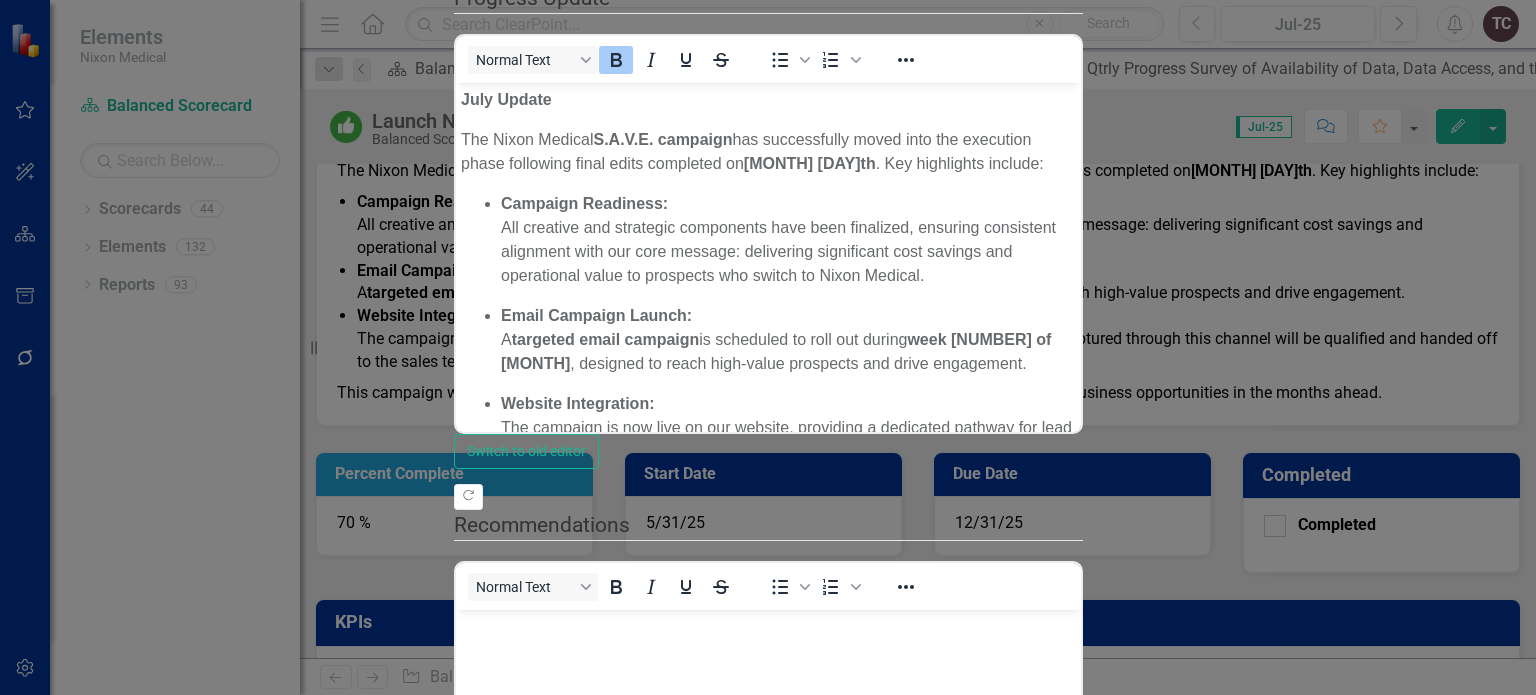 scroll, scrollTop: 0, scrollLeft: 0, axis: both 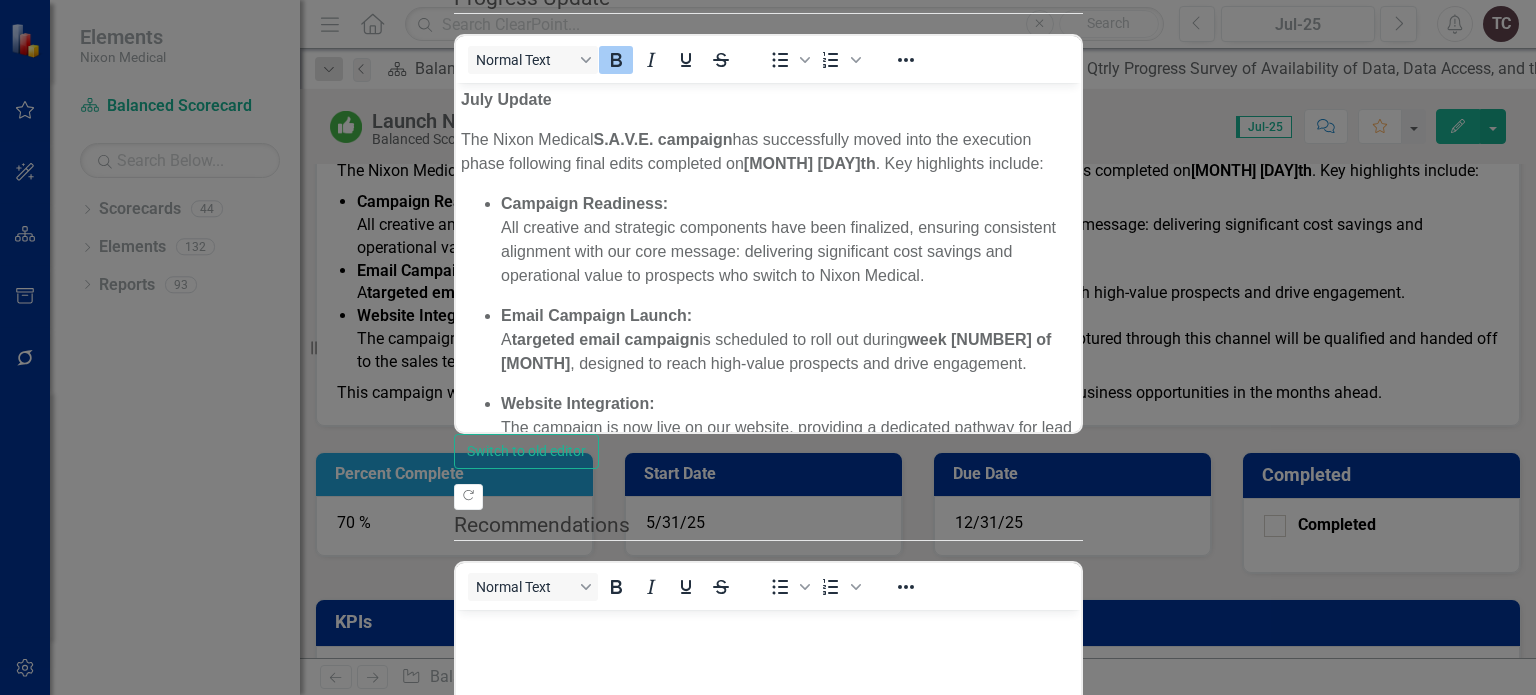 type on "100" 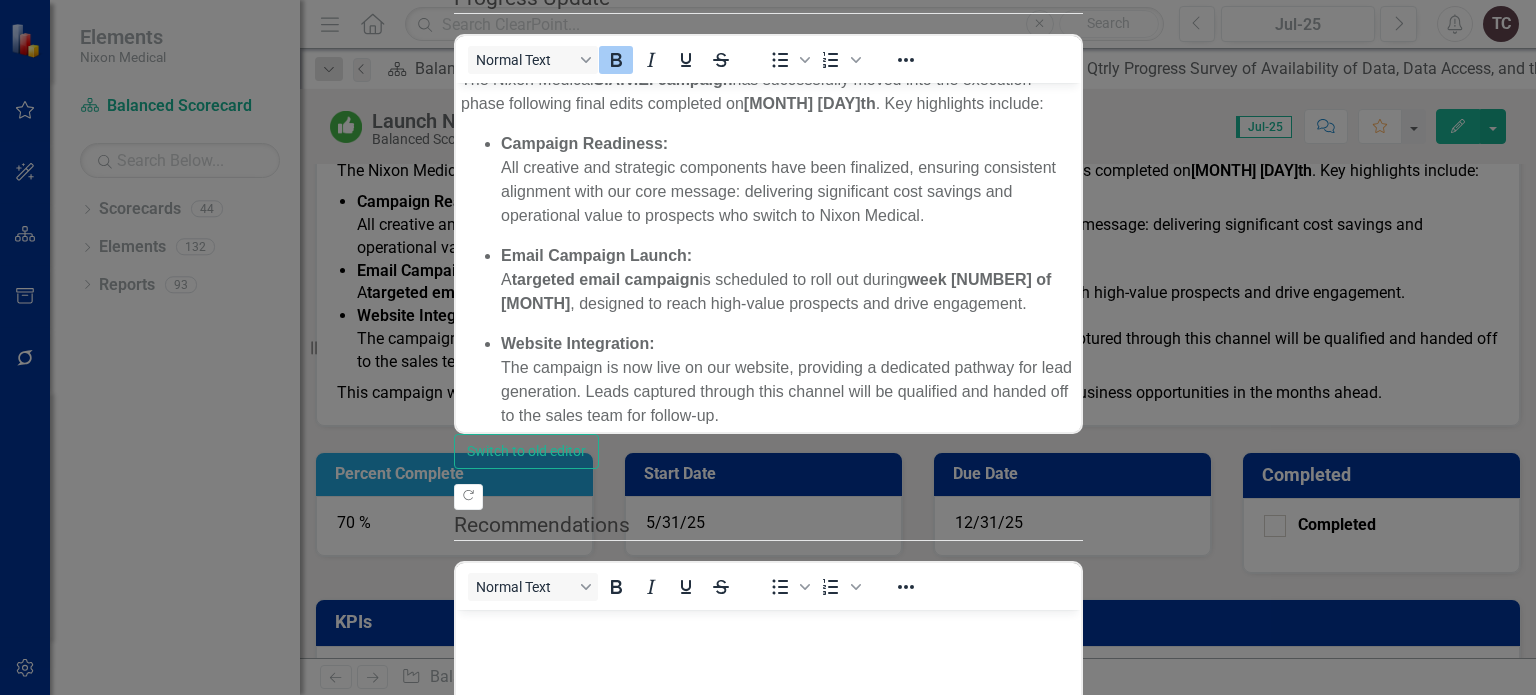 scroll, scrollTop: 92, scrollLeft: 0, axis: vertical 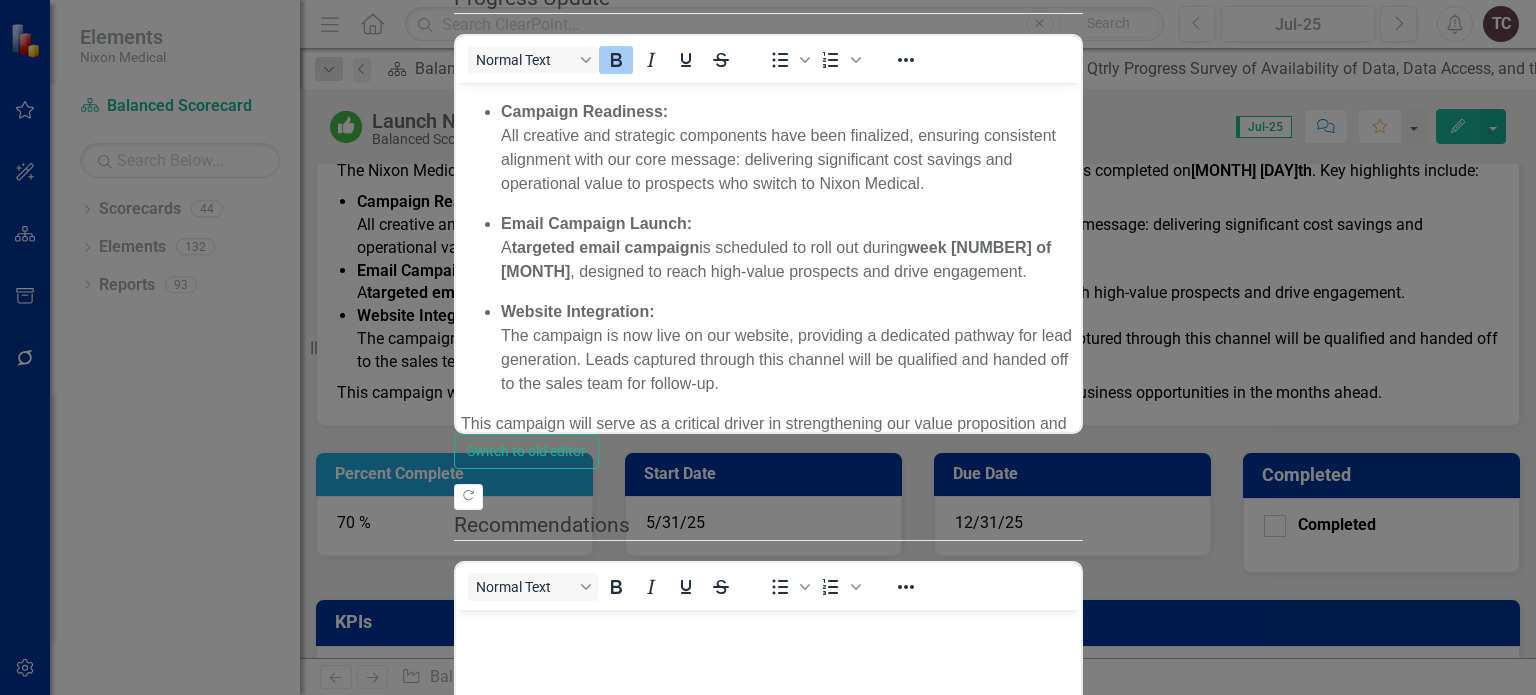 click on "Save" at bounding box center [560, 1028] 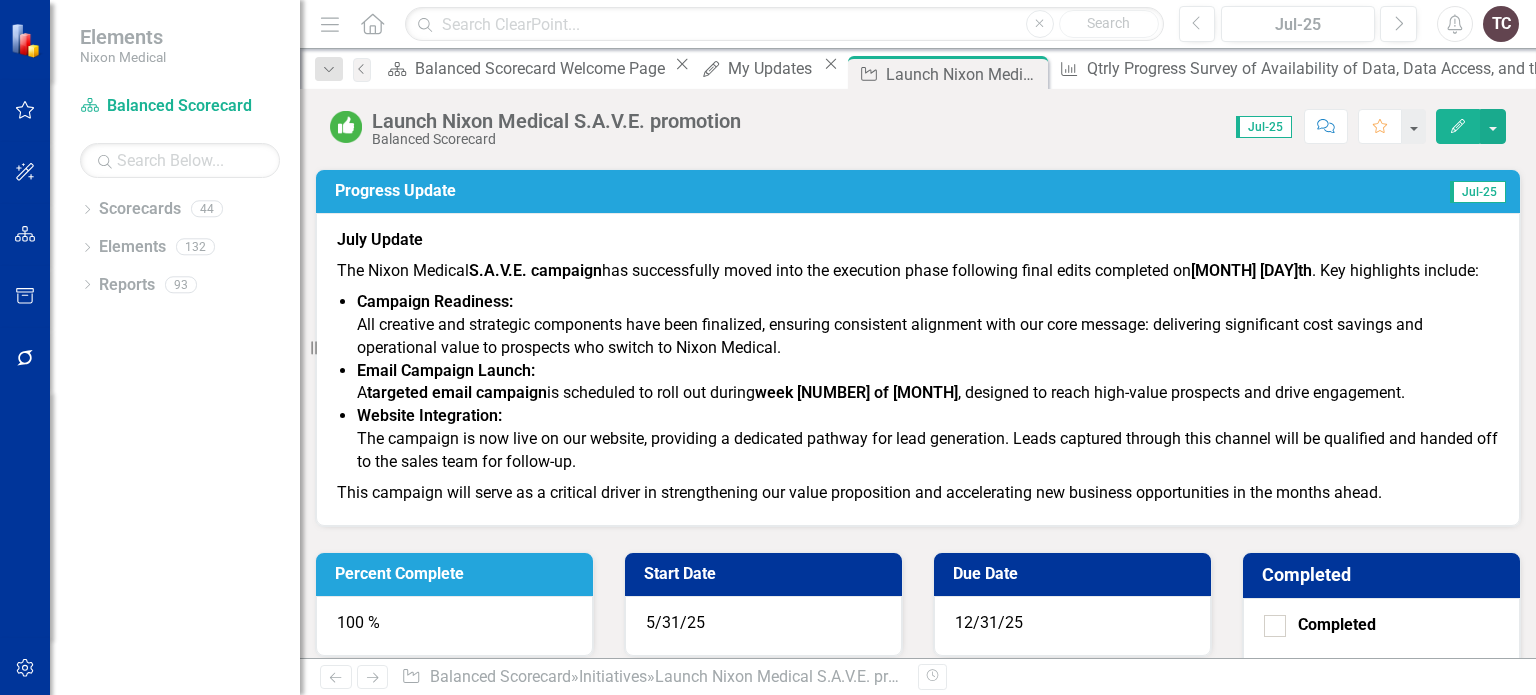 scroll, scrollTop: 0, scrollLeft: 0, axis: both 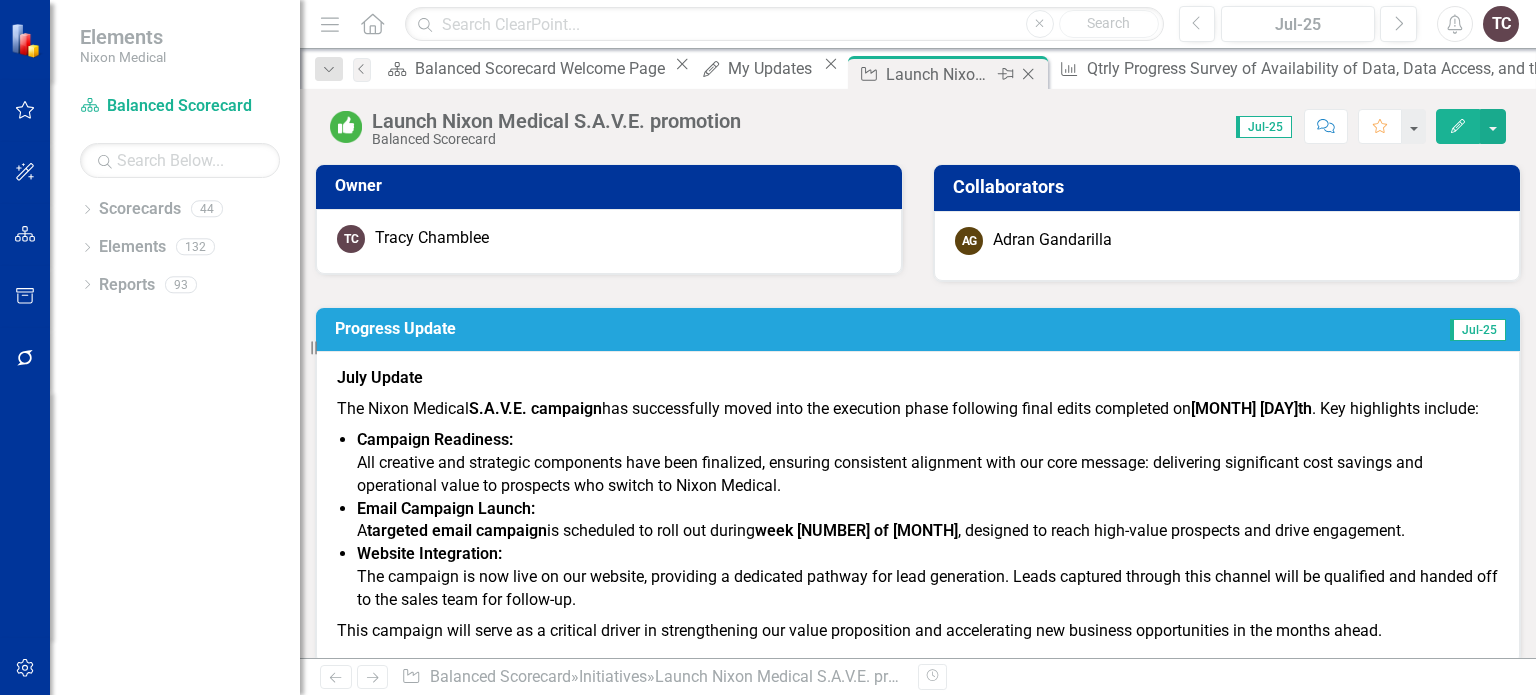 click on "Close" 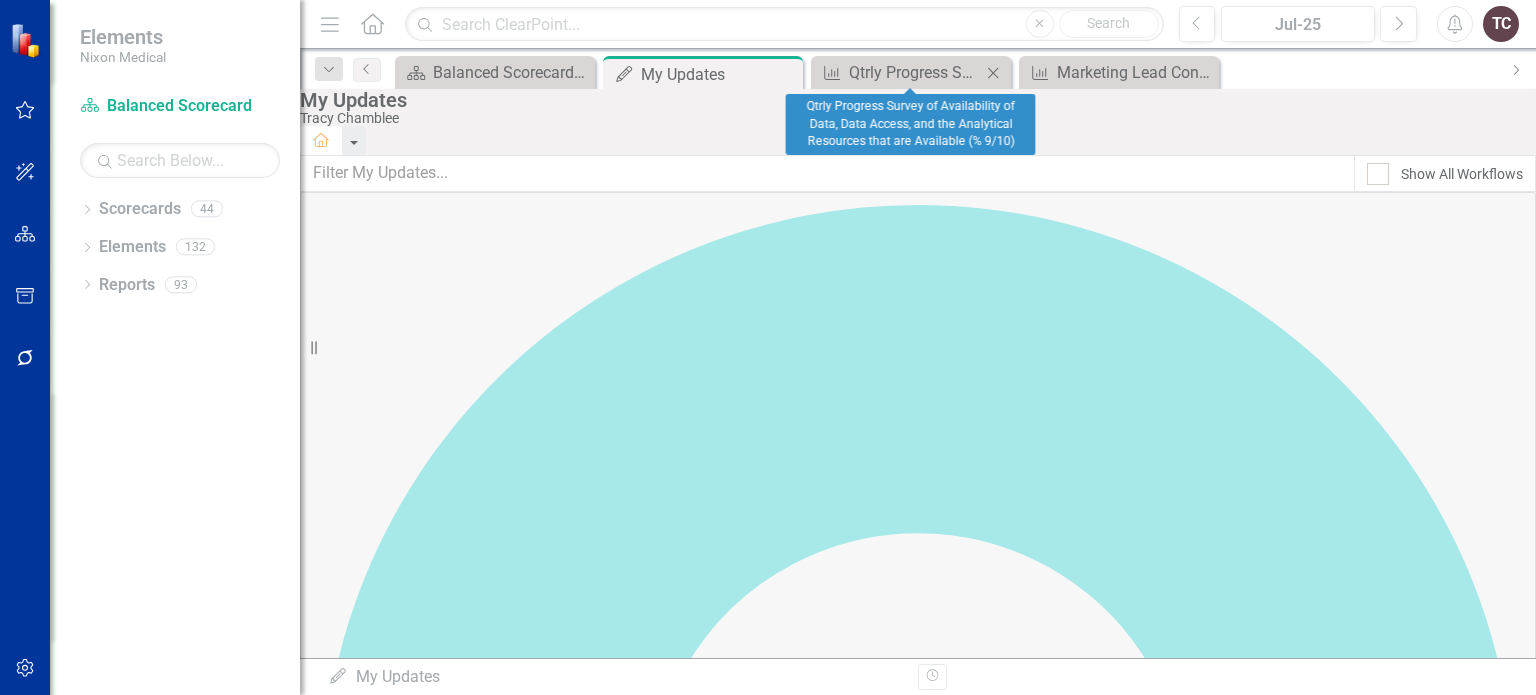 click on "Close" 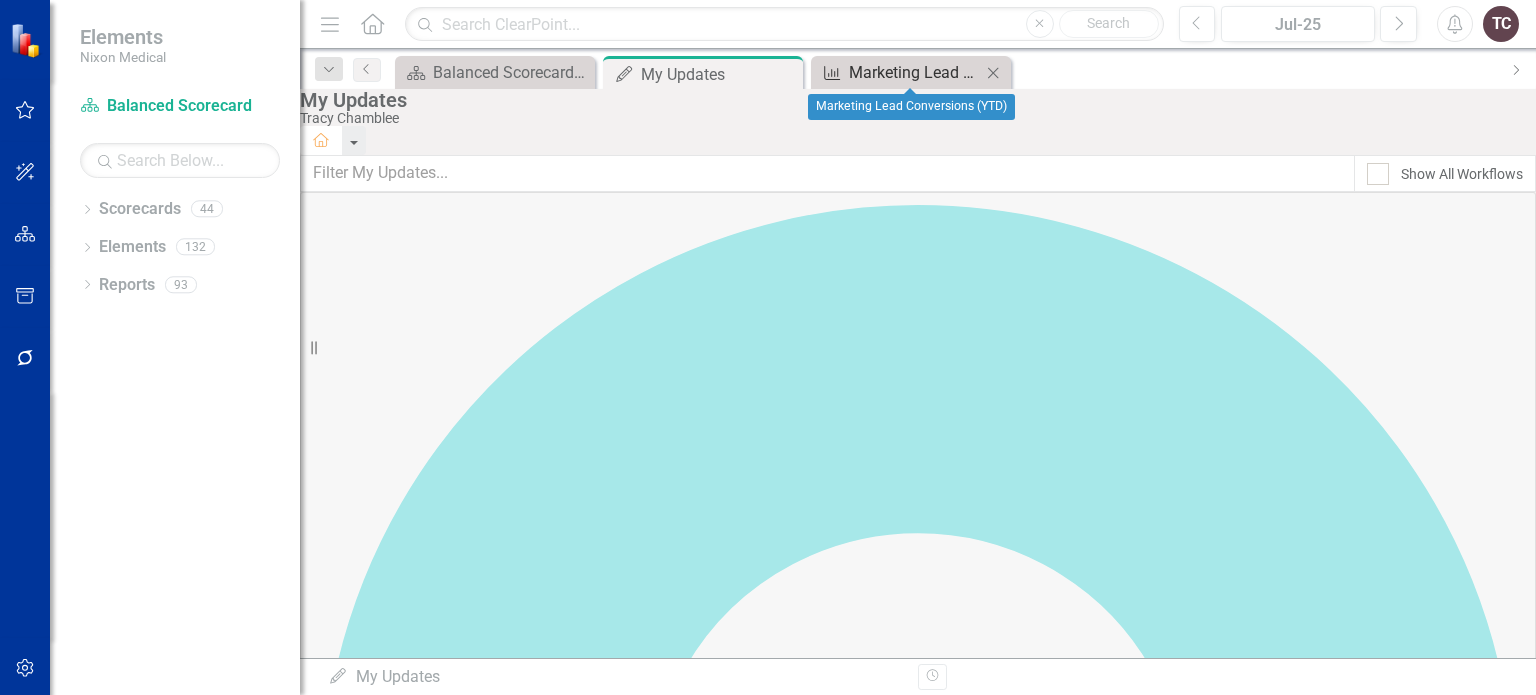 click on "Marketing Lead Conversions (YTD)" at bounding box center [915, 72] 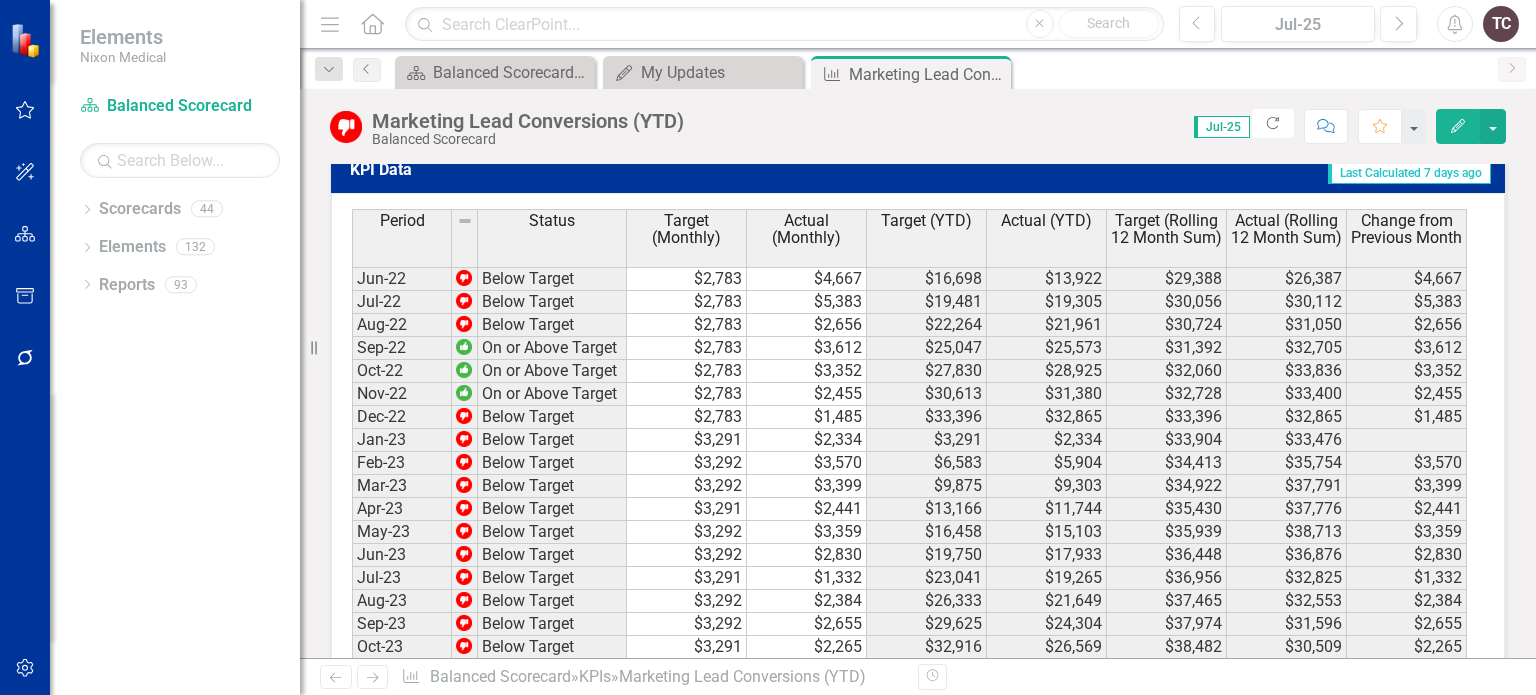scroll, scrollTop: 2549, scrollLeft: 0, axis: vertical 